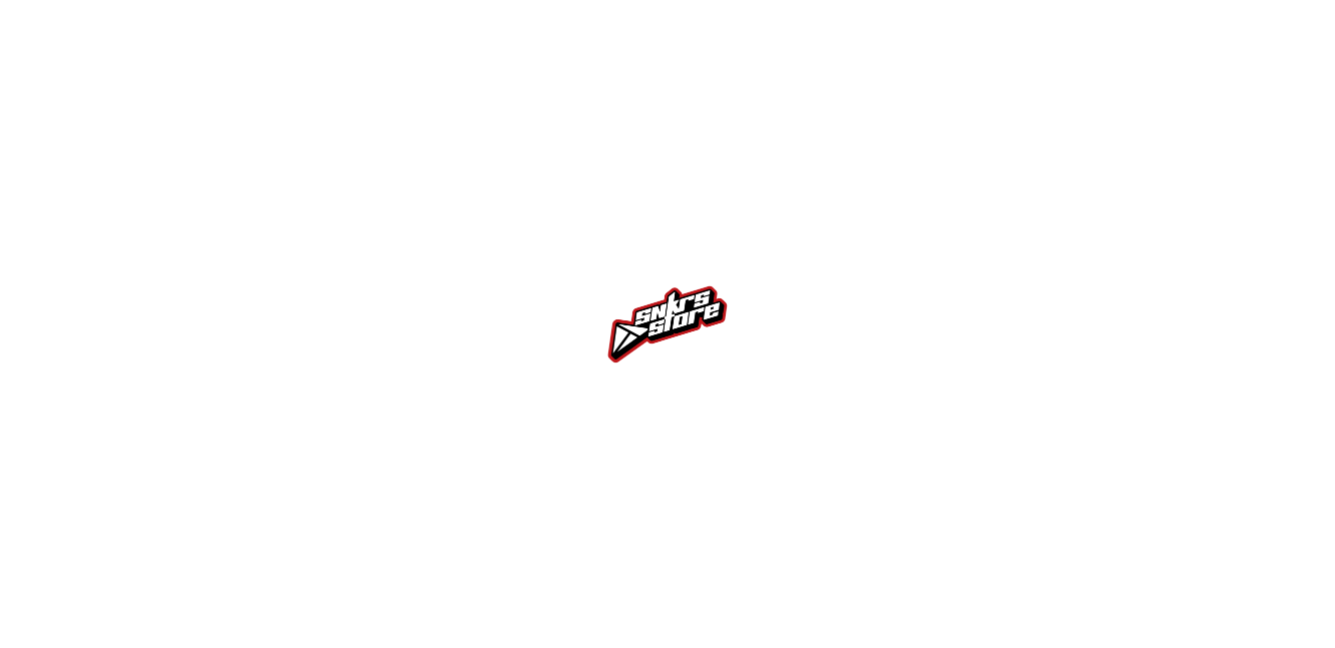 scroll, scrollTop: 0, scrollLeft: 0, axis: both 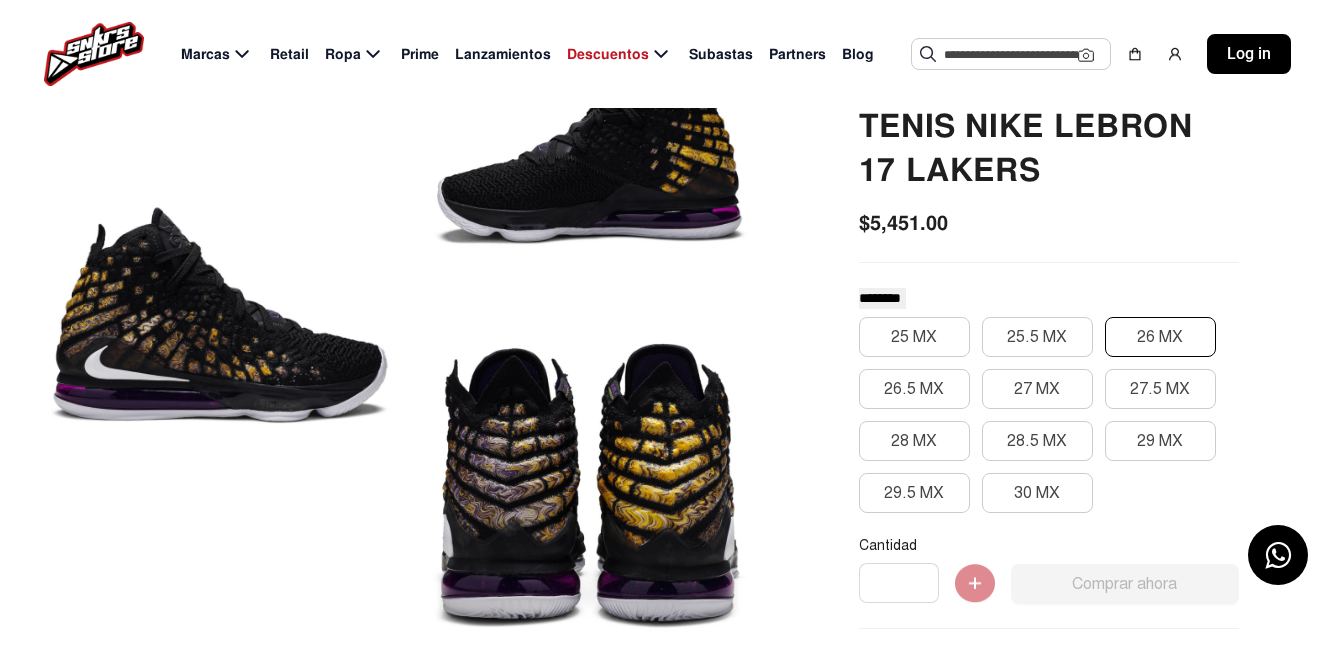 click on "26 MX" 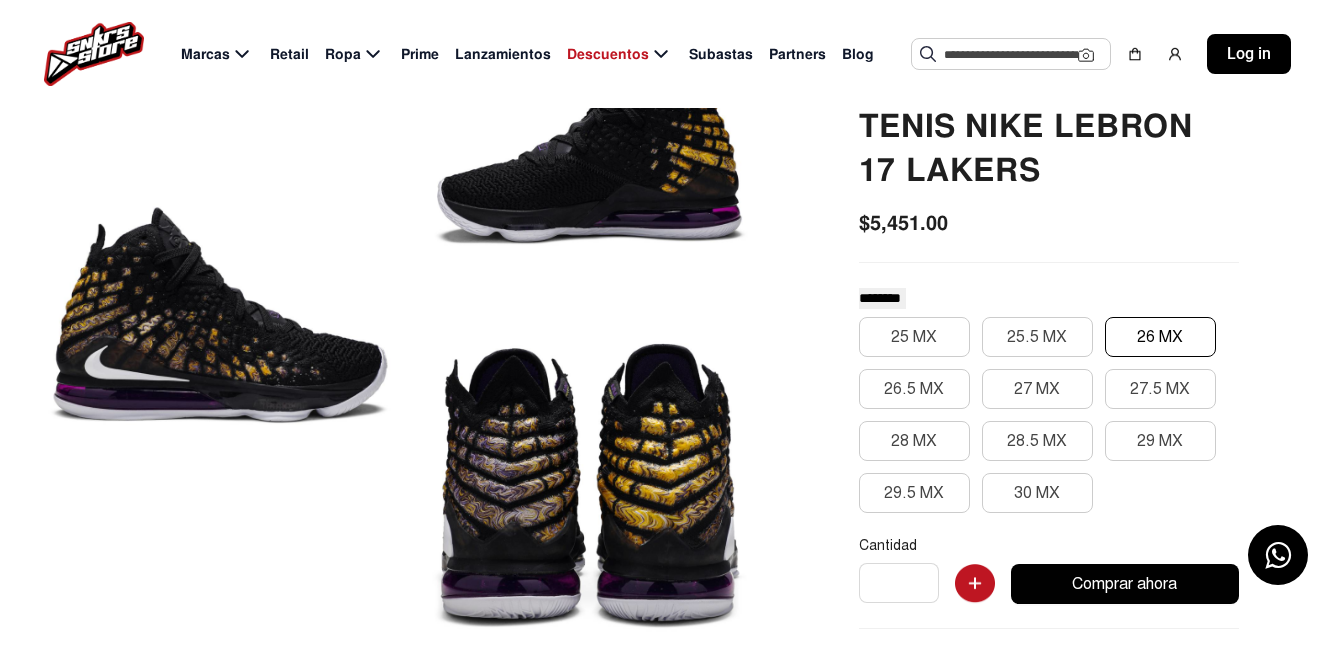 click on "26 MX" 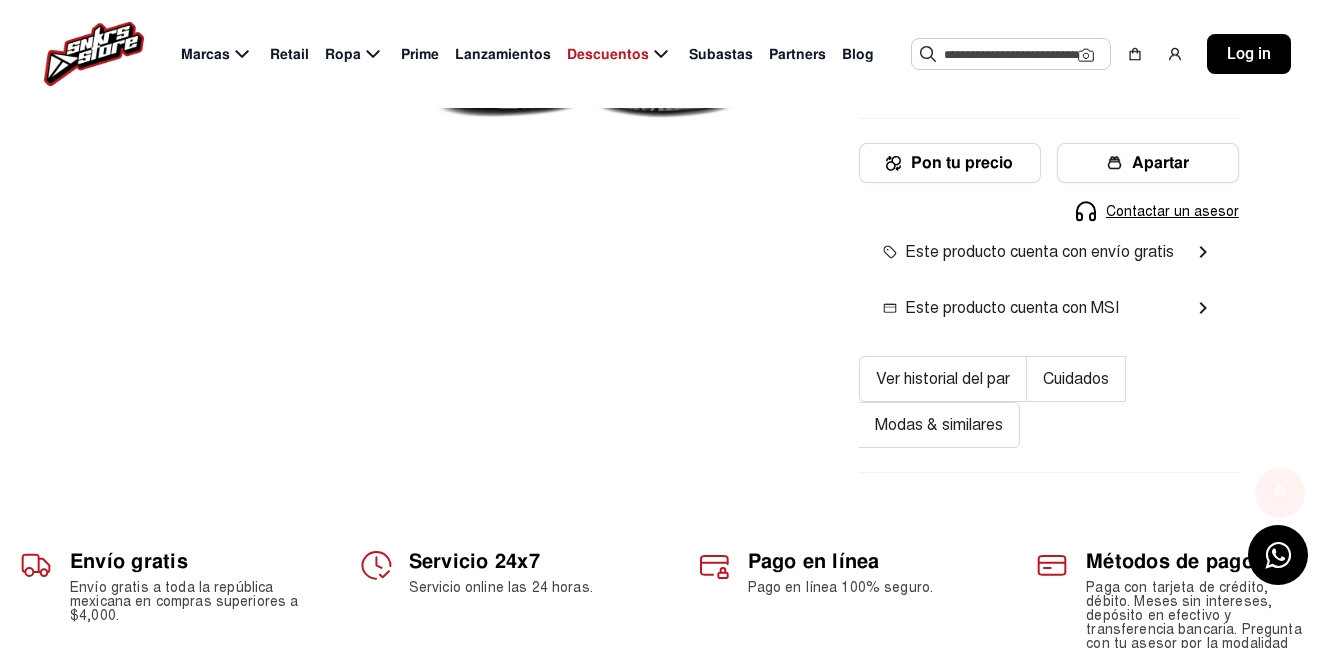 scroll, scrollTop: 767, scrollLeft: 0, axis: vertical 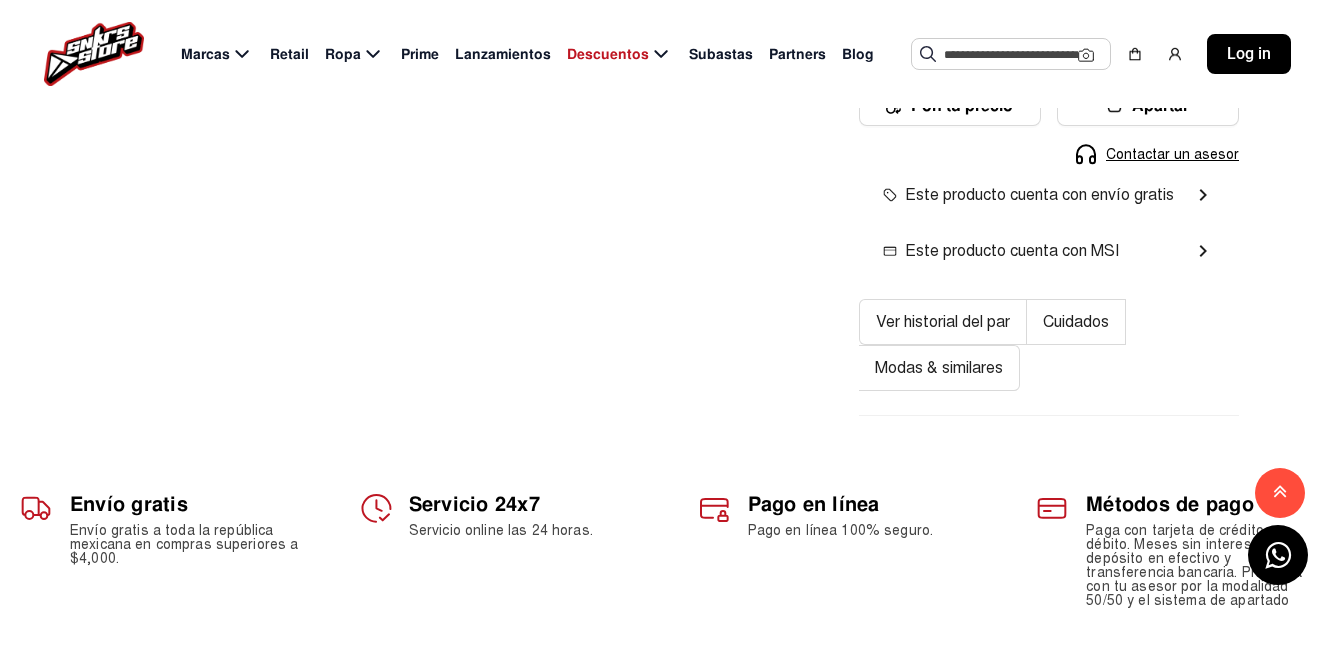 click 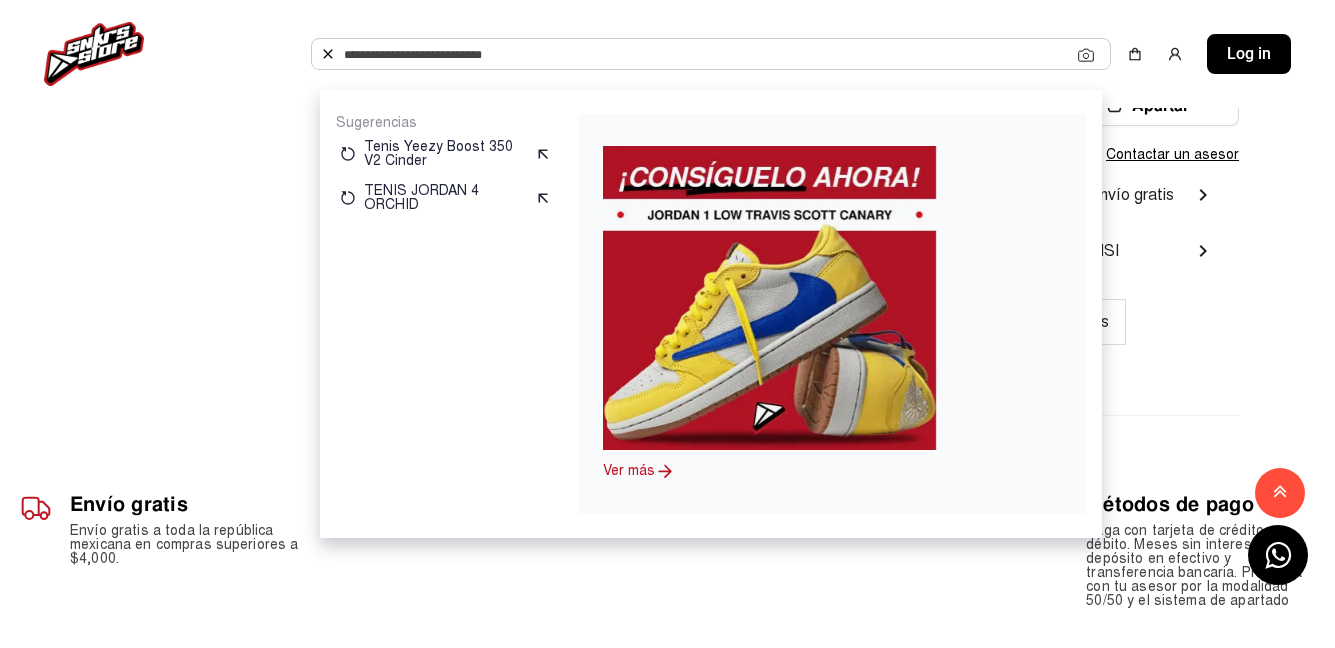 paste on "**********" 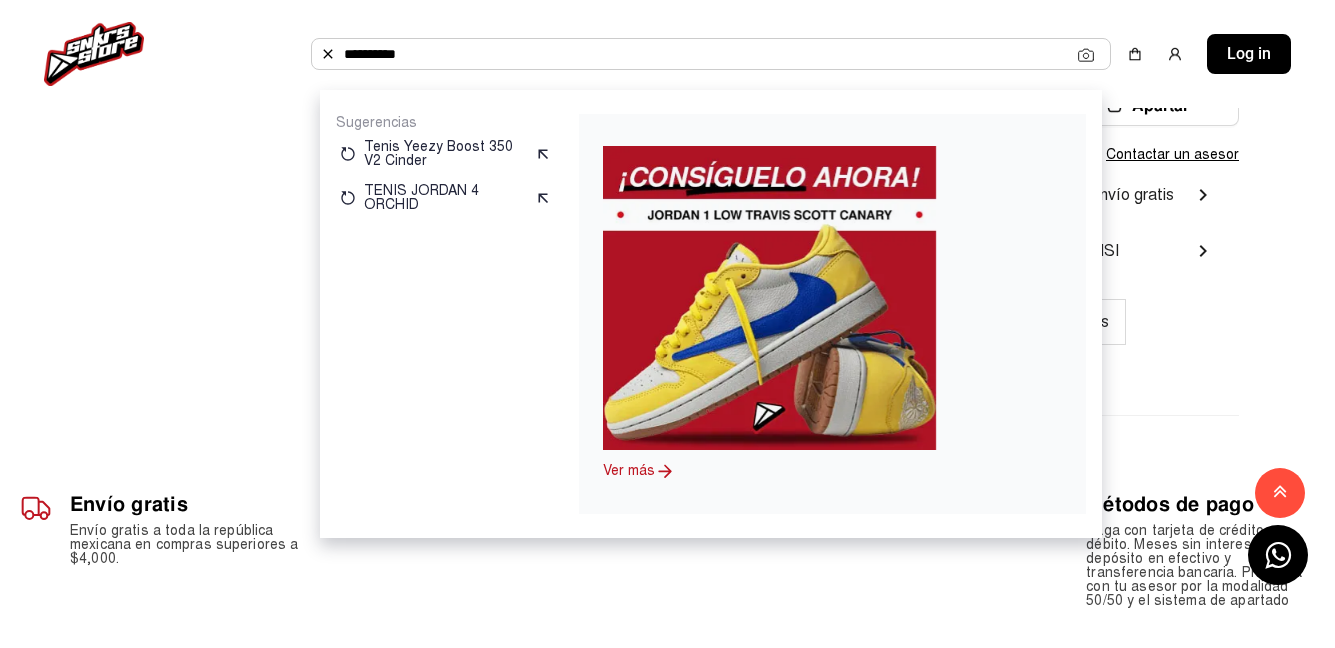 click on "**********" 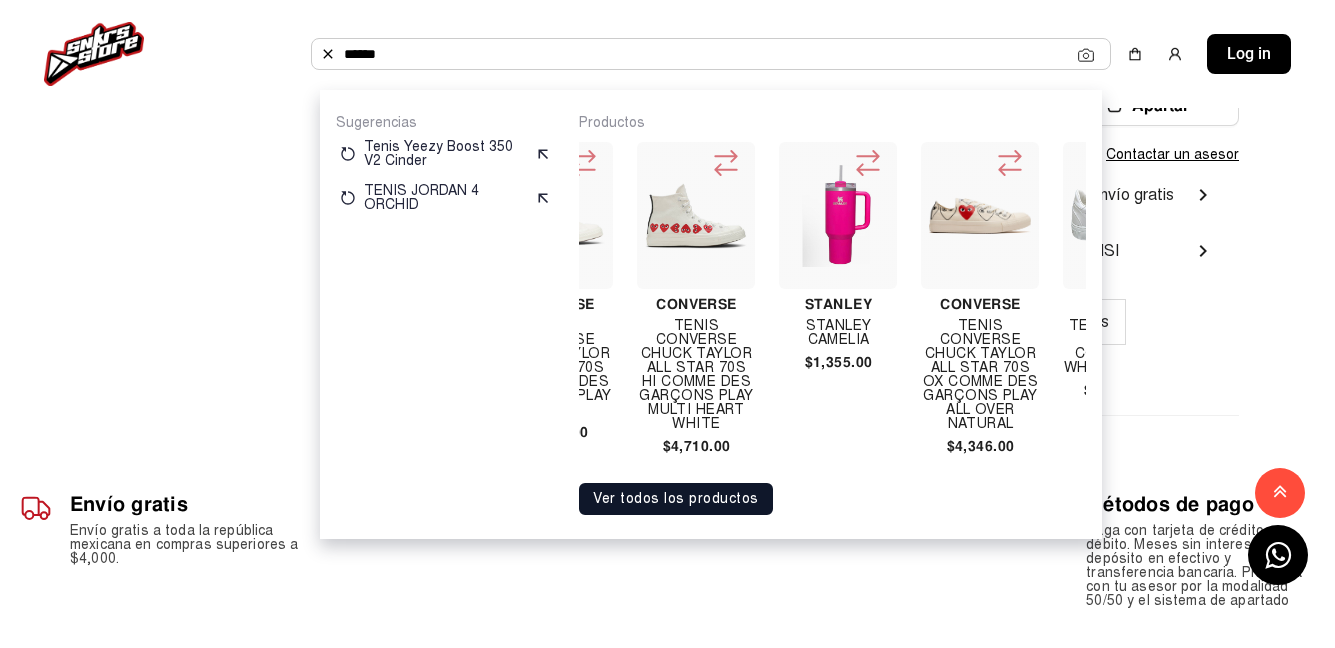 scroll, scrollTop: 0, scrollLeft: 2657, axis: horizontal 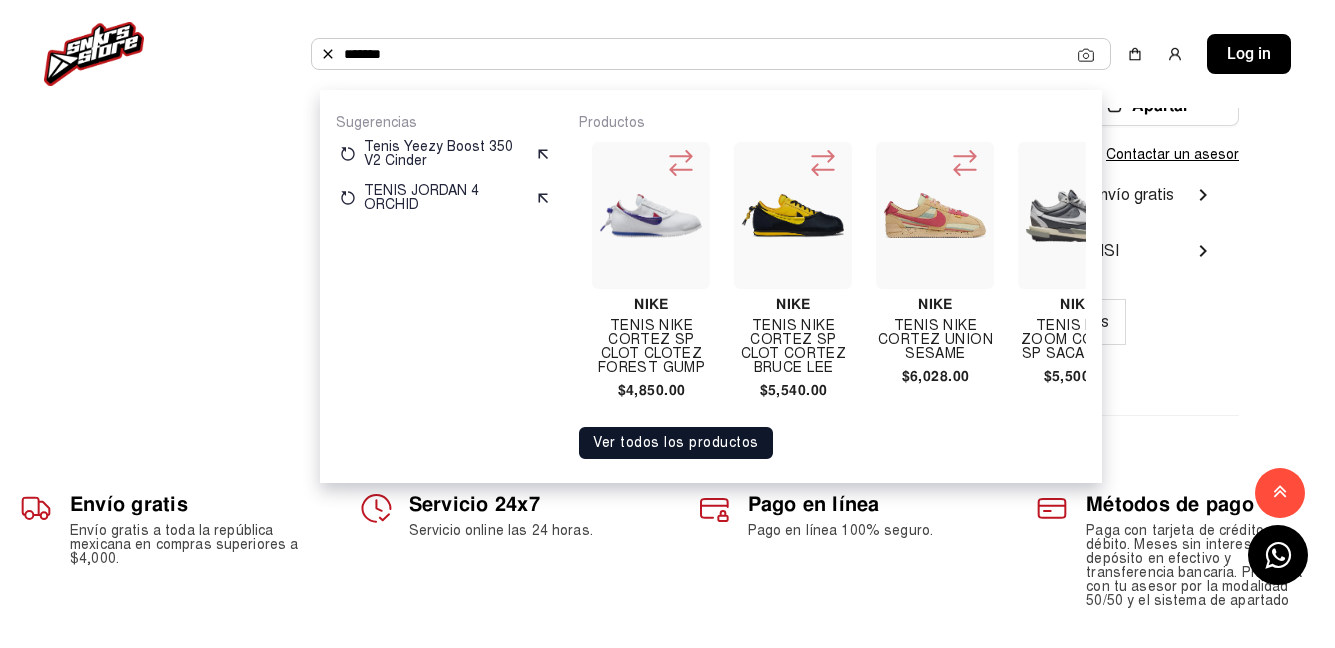 type on "******" 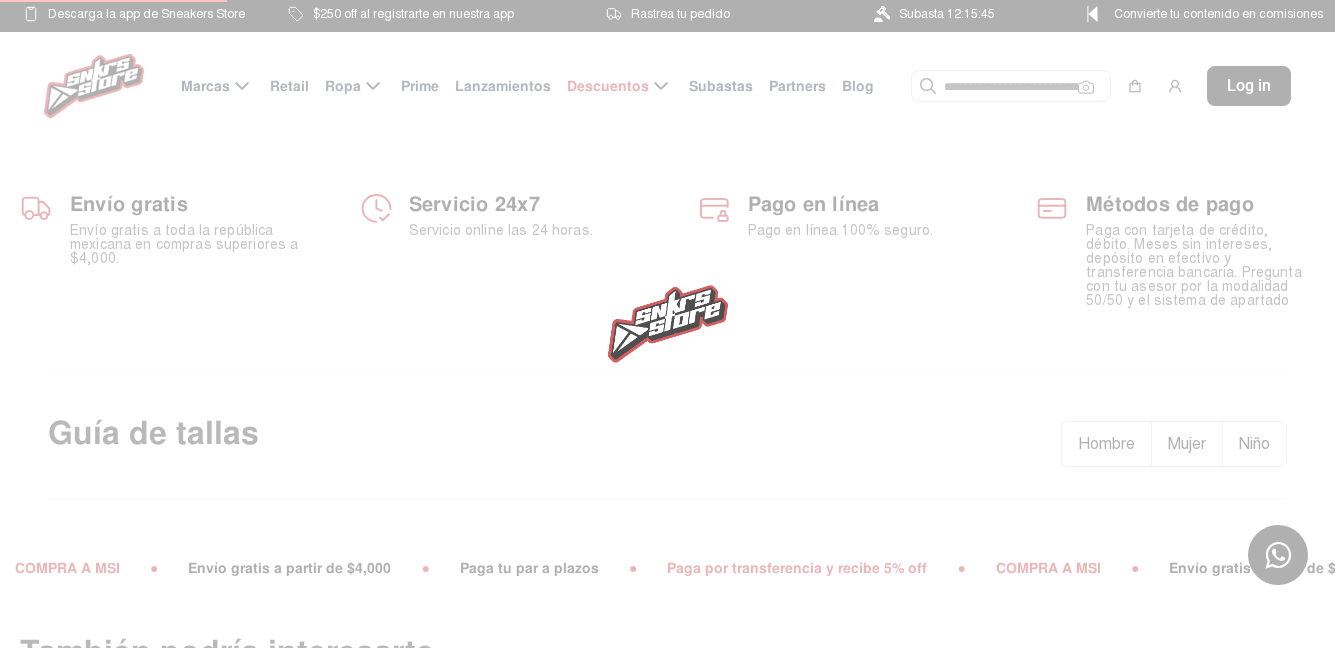 scroll, scrollTop: 0, scrollLeft: 0, axis: both 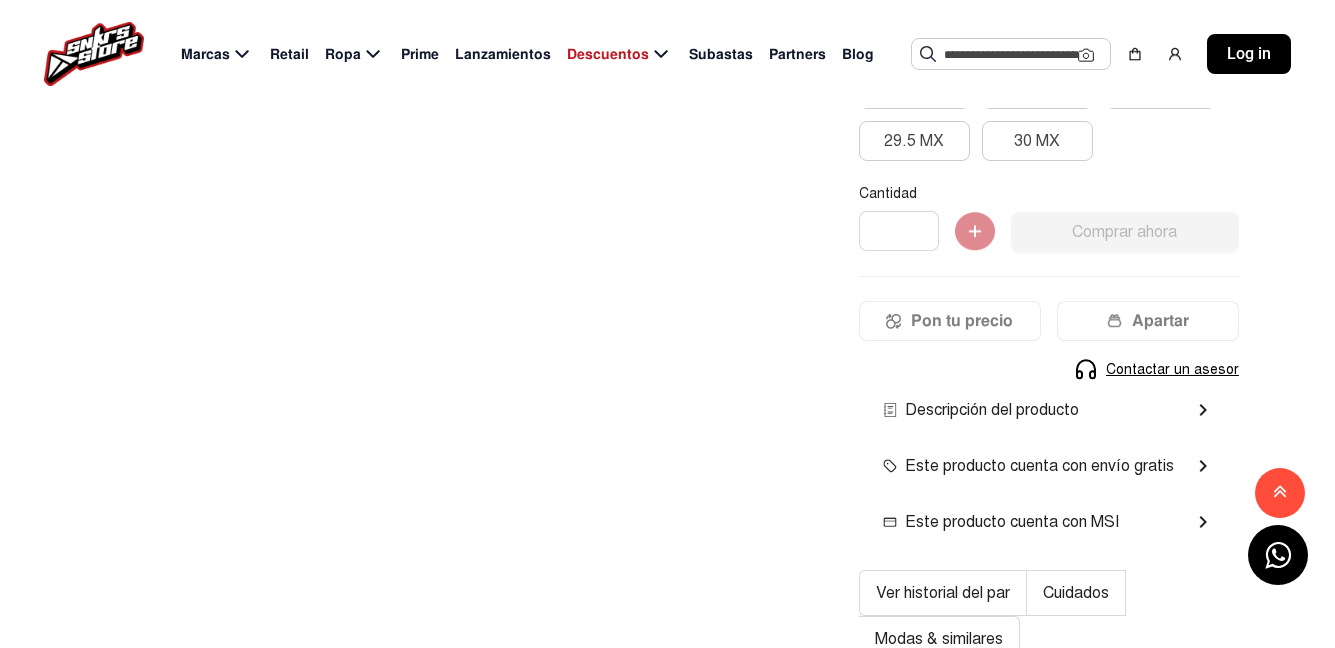 click on "Descripción del producto  chevron_right" 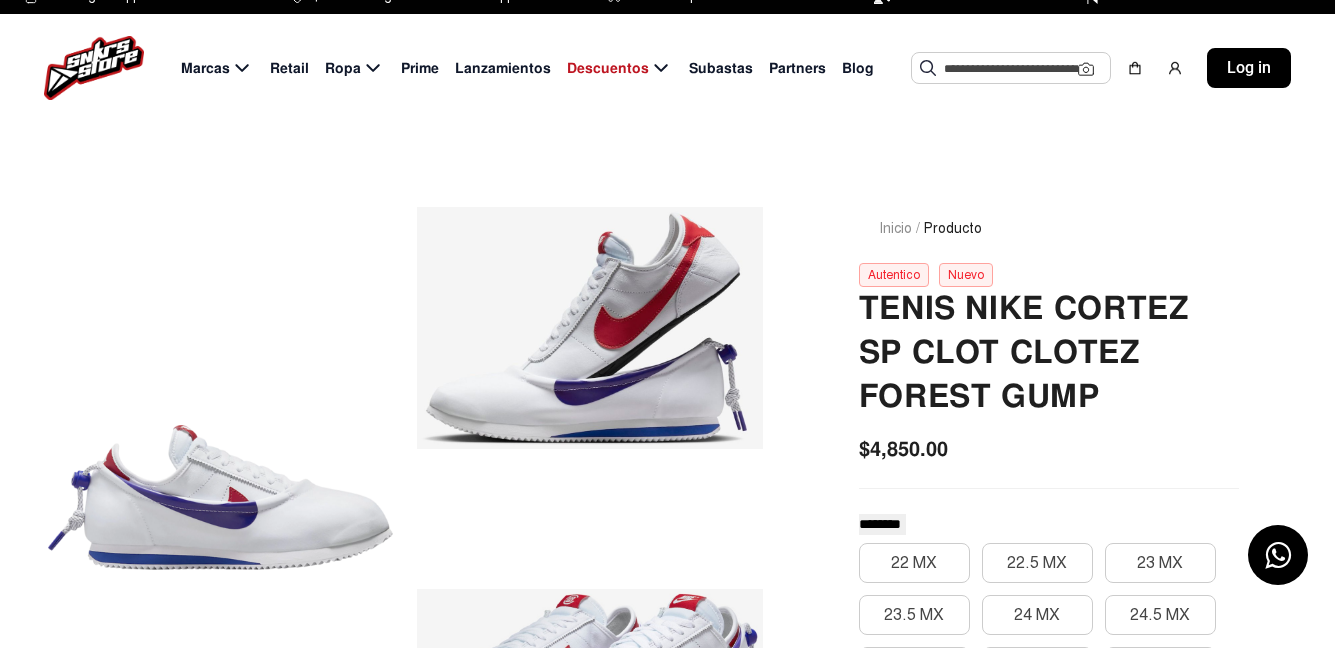scroll, scrollTop: 0, scrollLeft: 0, axis: both 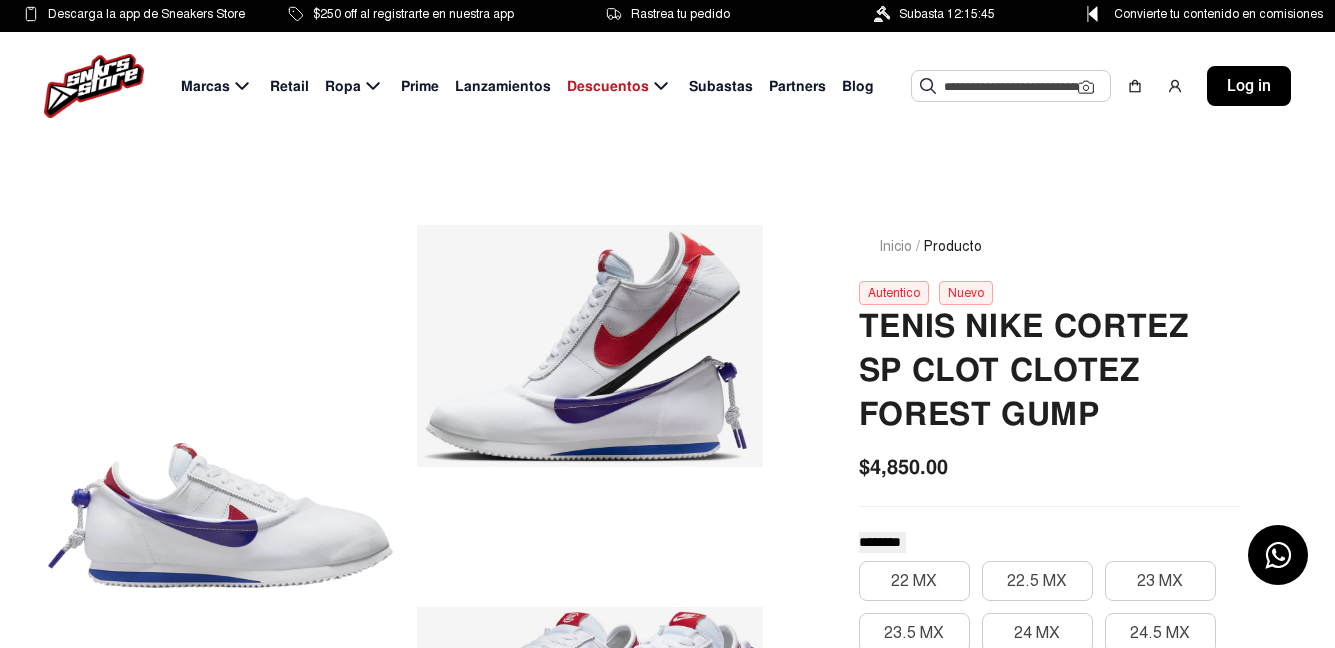 click 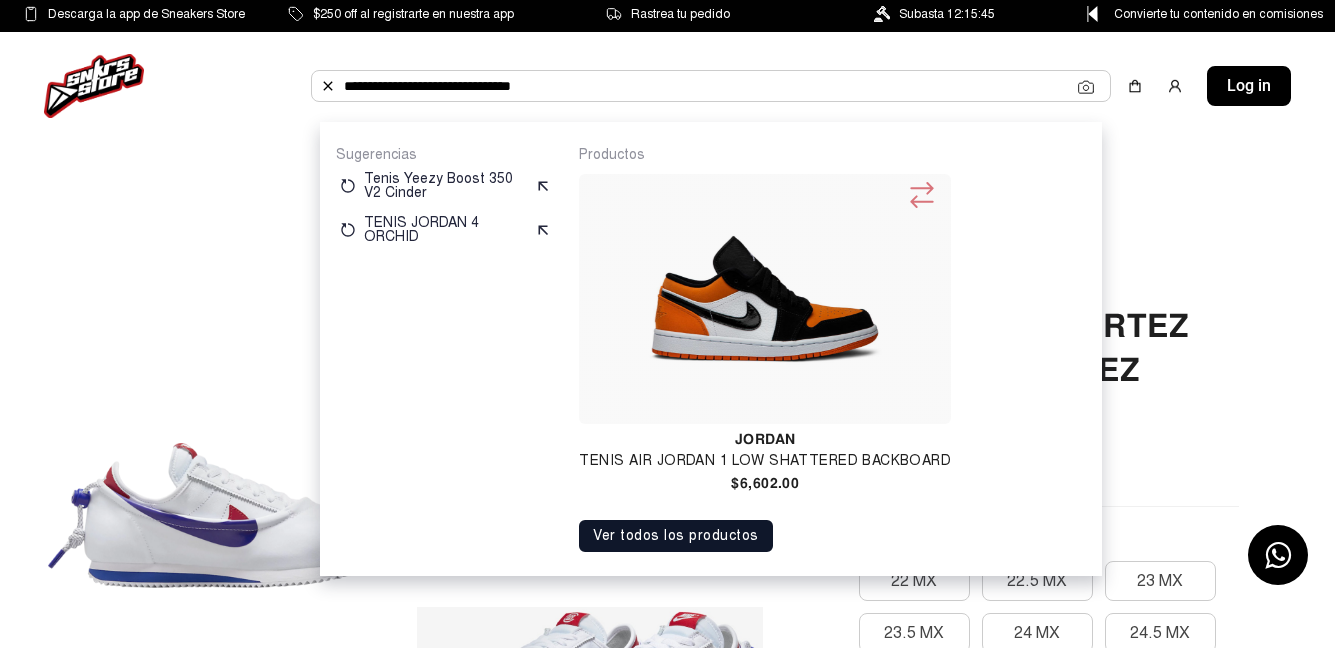 click on "**********" 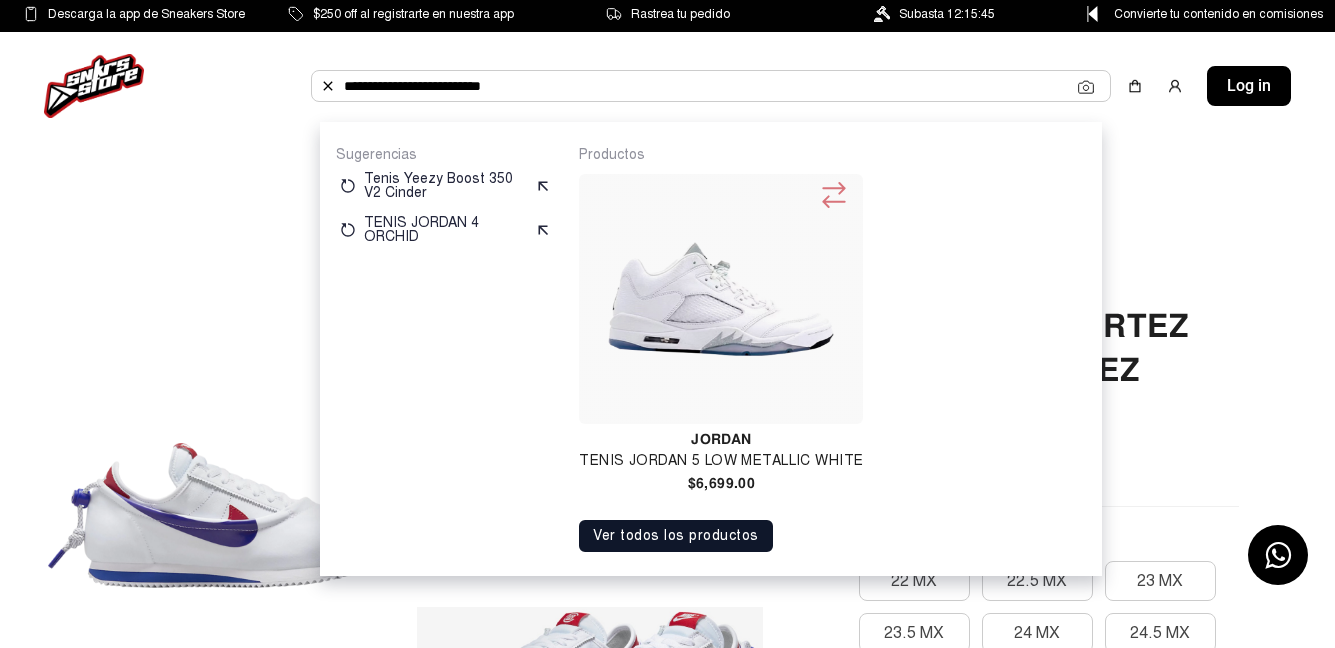 type on "**********" 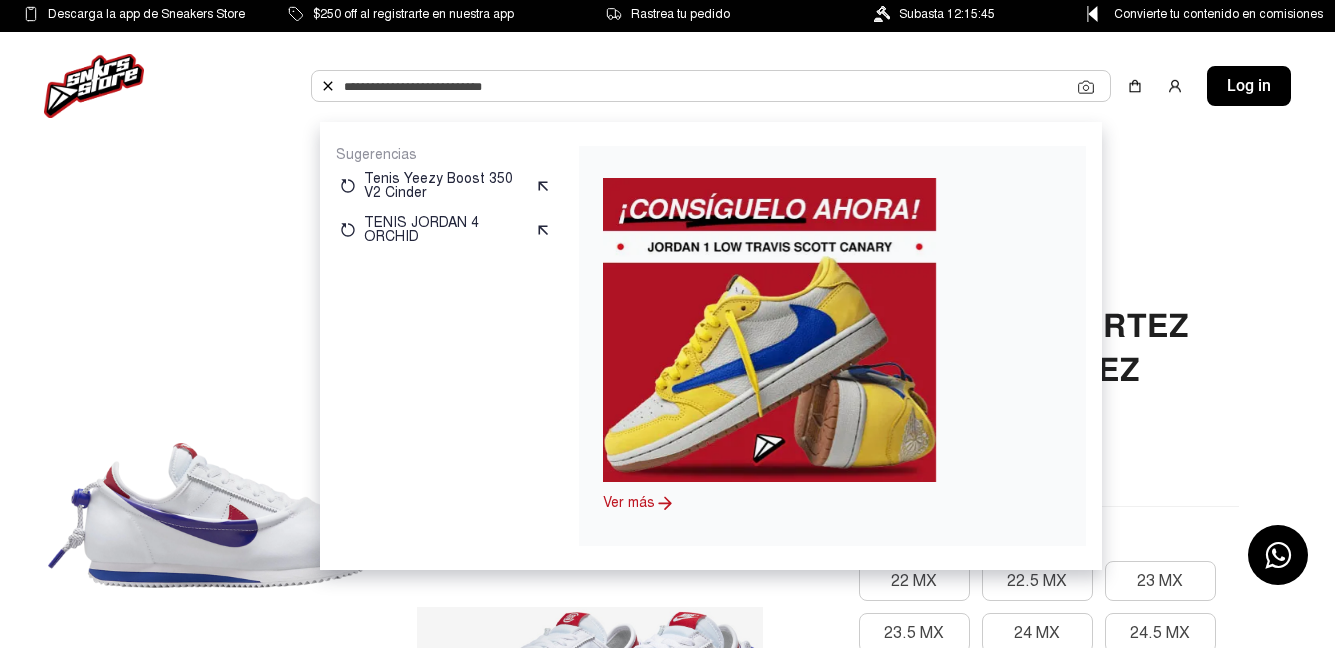 click 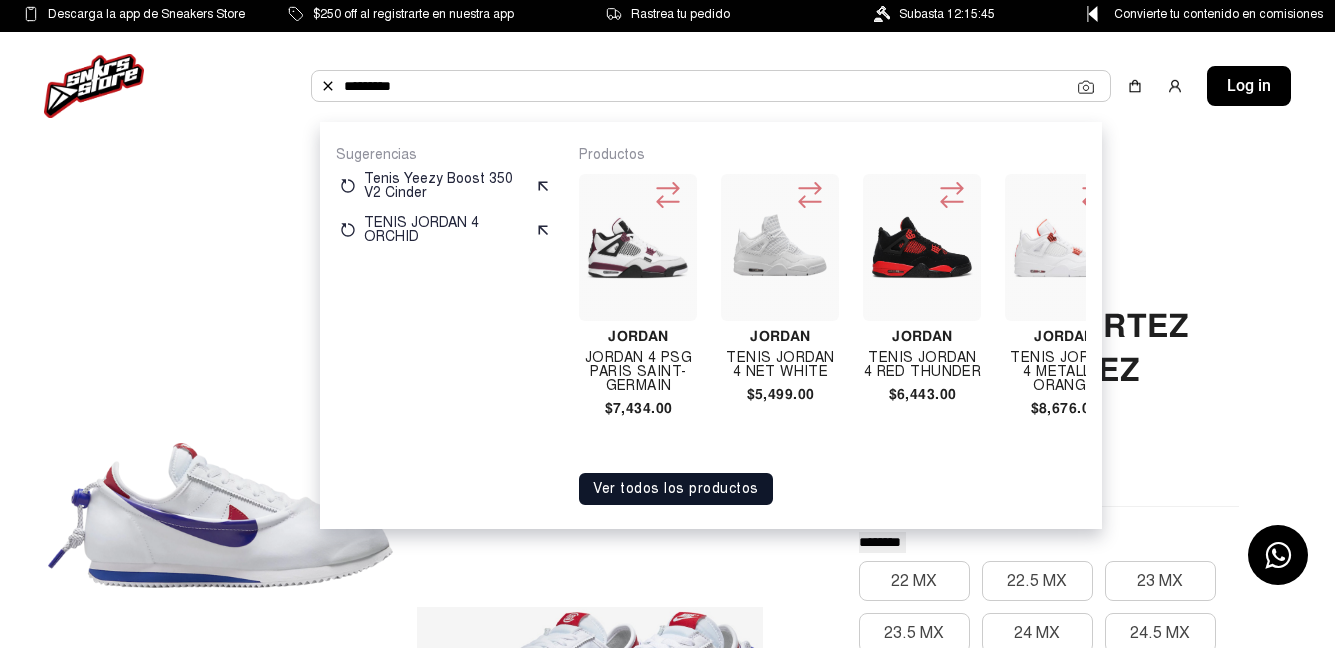 scroll, scrollTop: 0, scrollLeft: 443, axis: horizontal 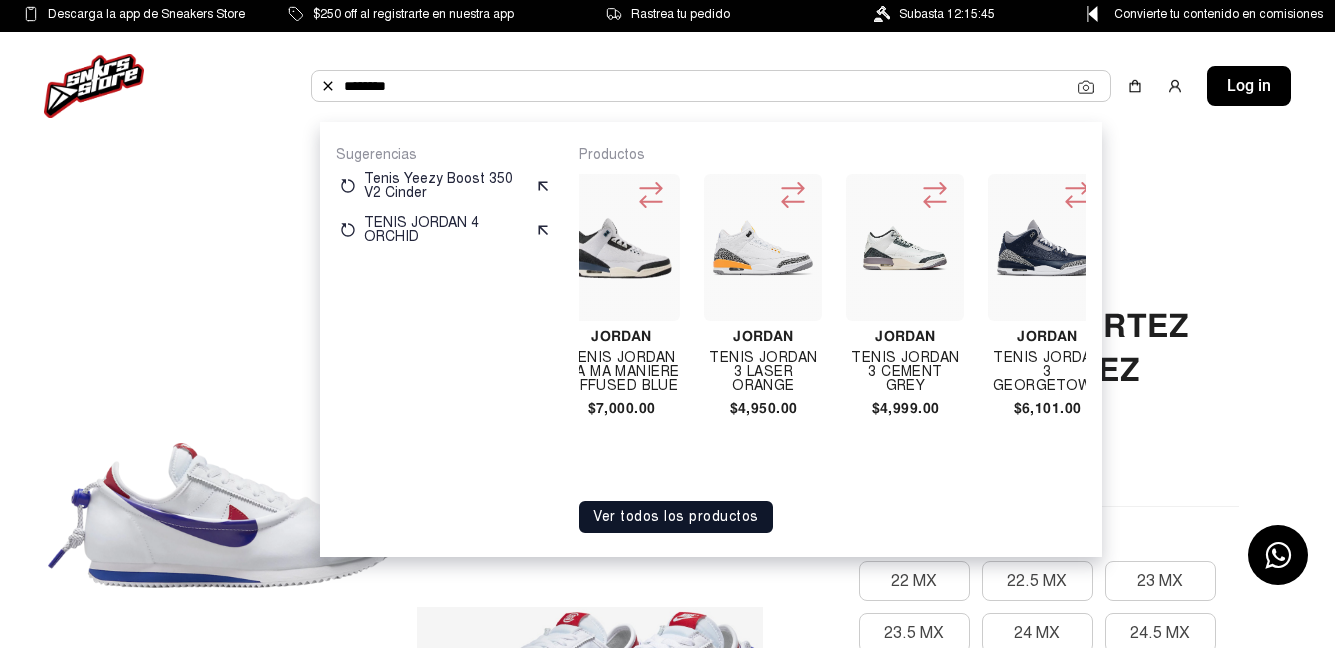 type on "********" 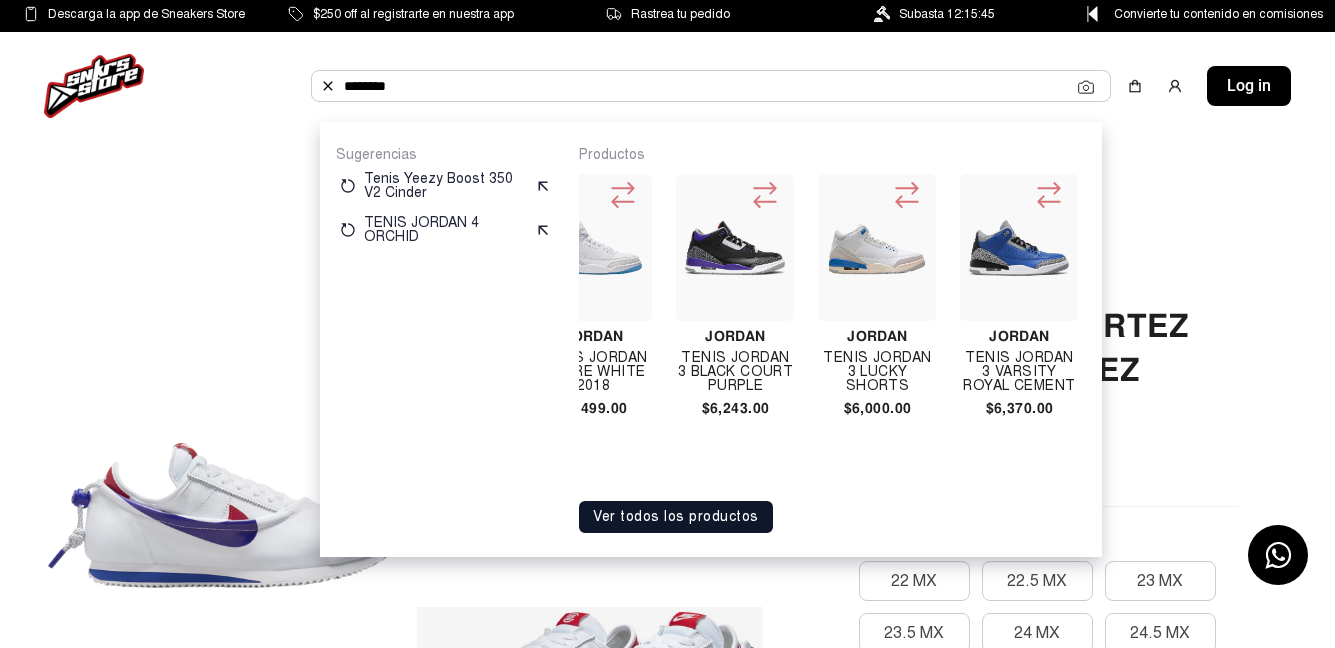 scroll, scrollTop: 0, scrollLeft: 1328, axis: horizontal 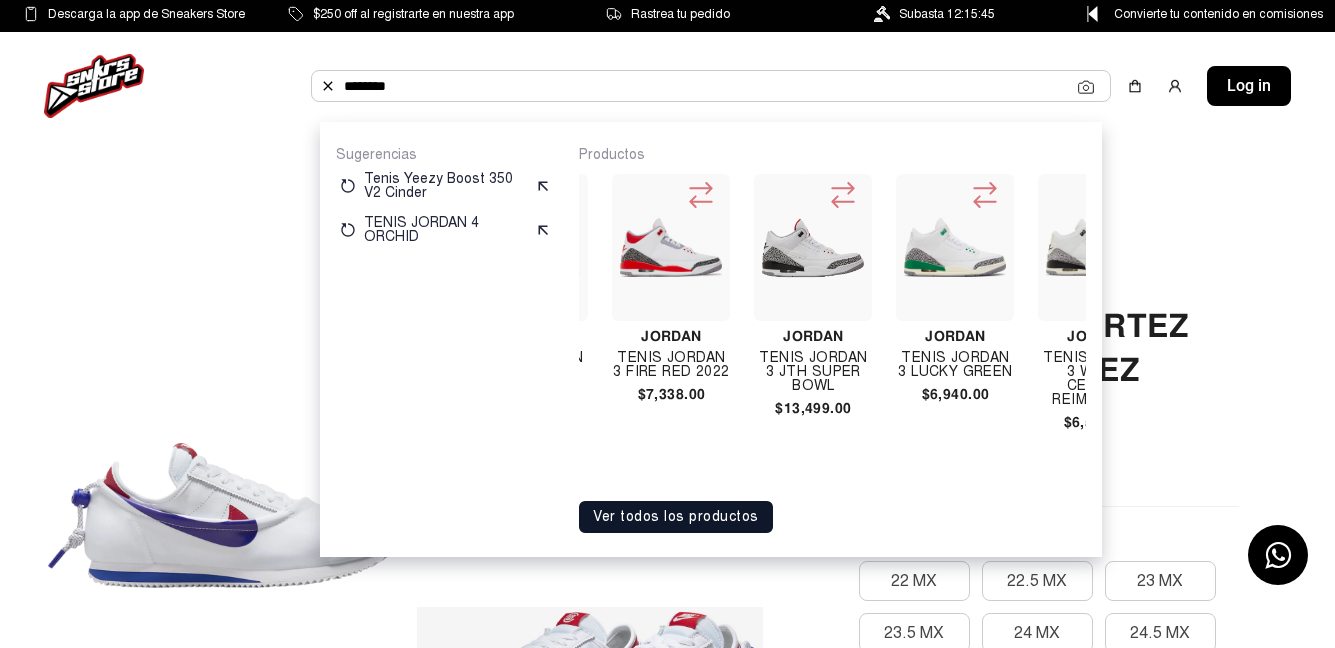 click 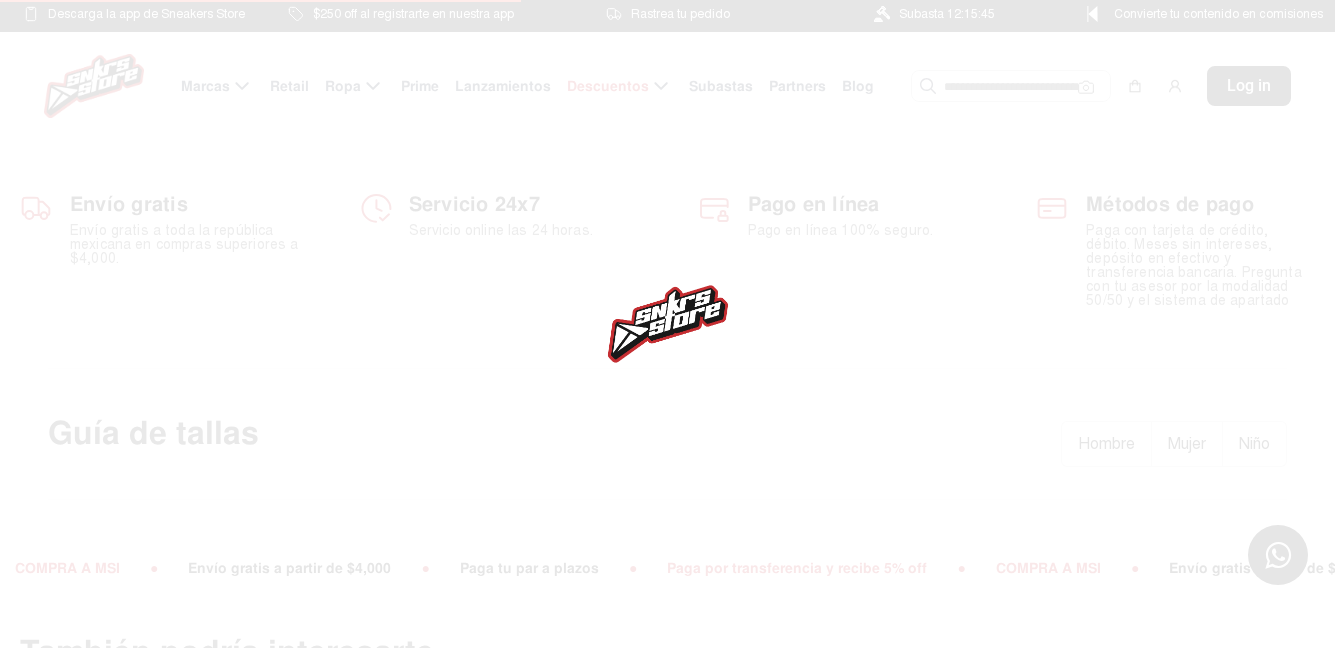 scroll, scrollTop: 0, scrollLeft: 0, axis: both 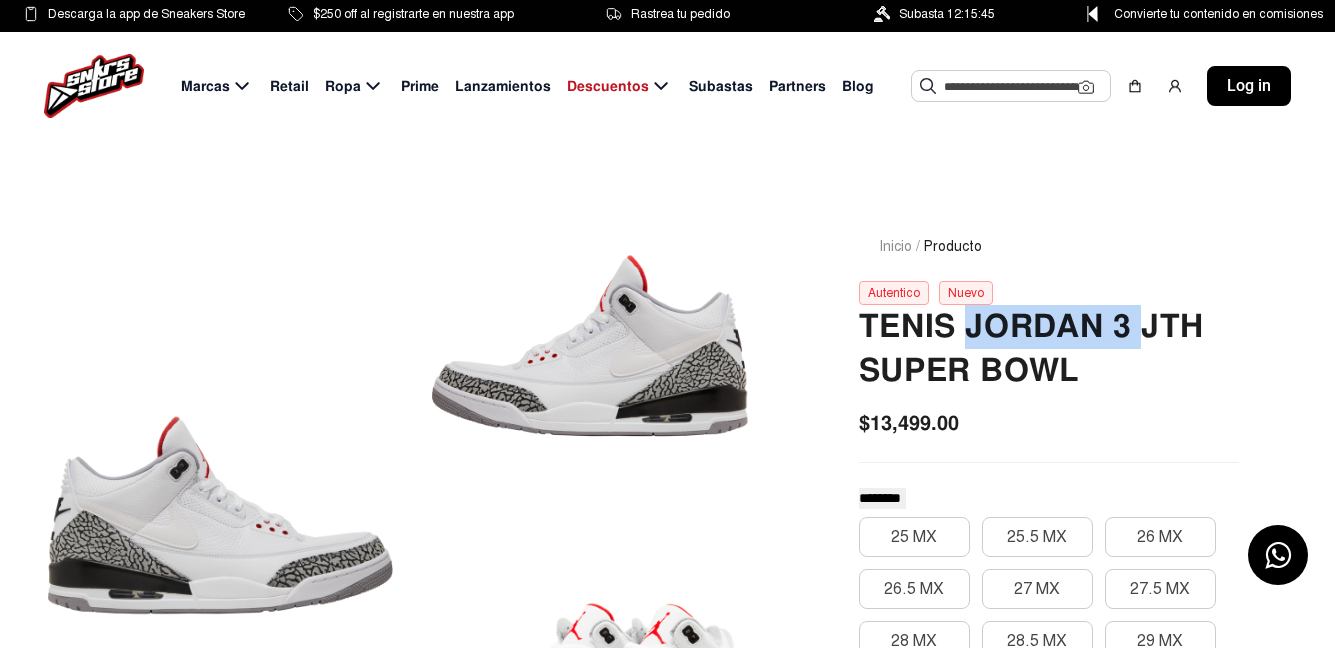 drag, startPoint x: 966, startPoint y: 319, endPoint x: 1141, endPoint y: 330, distance: 175.34537 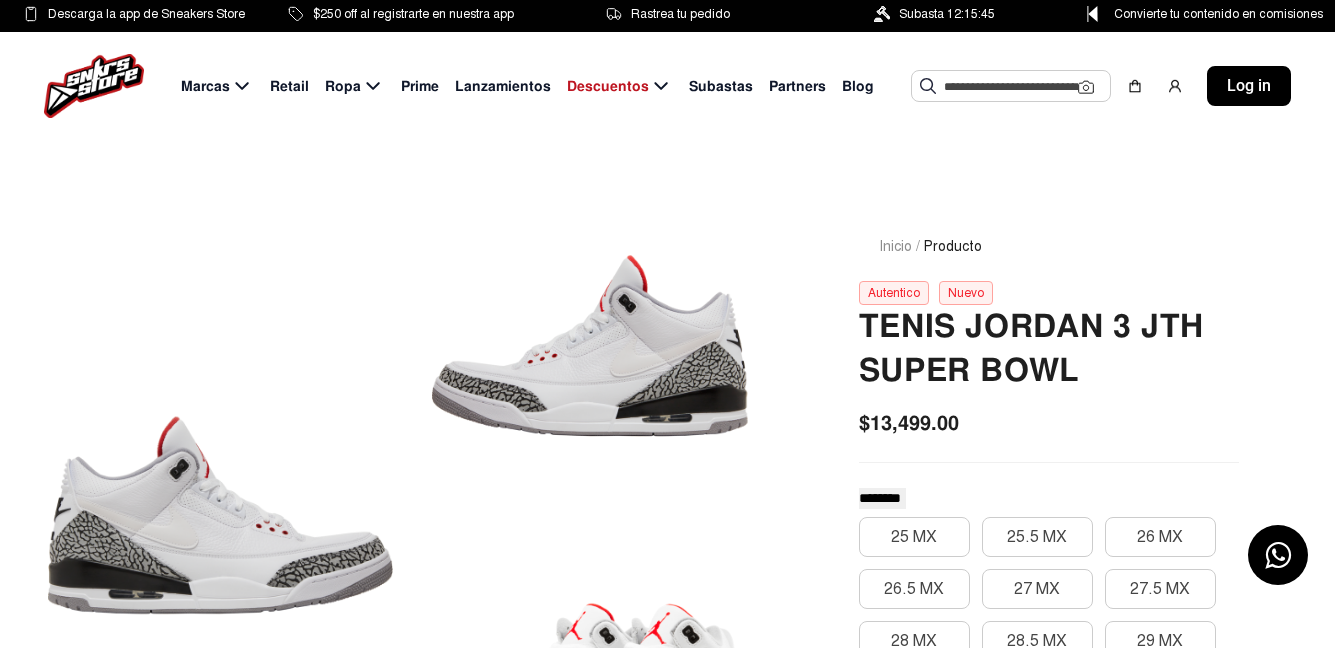 click 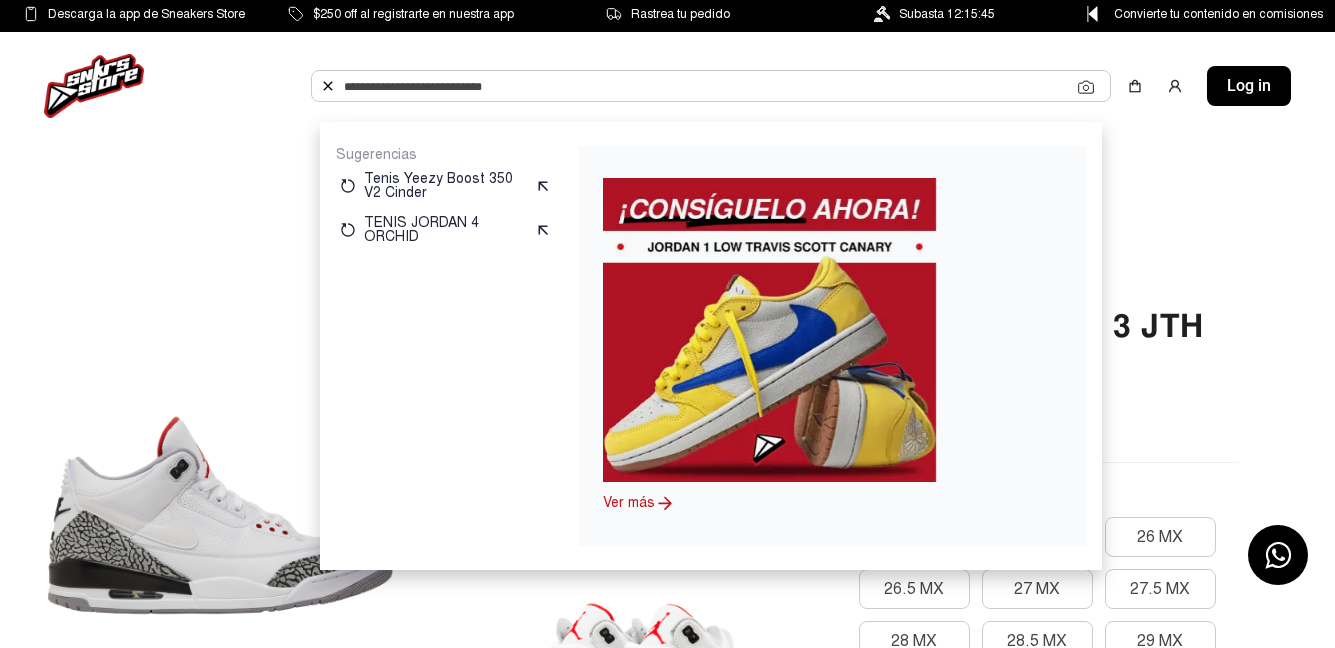paste on "********" 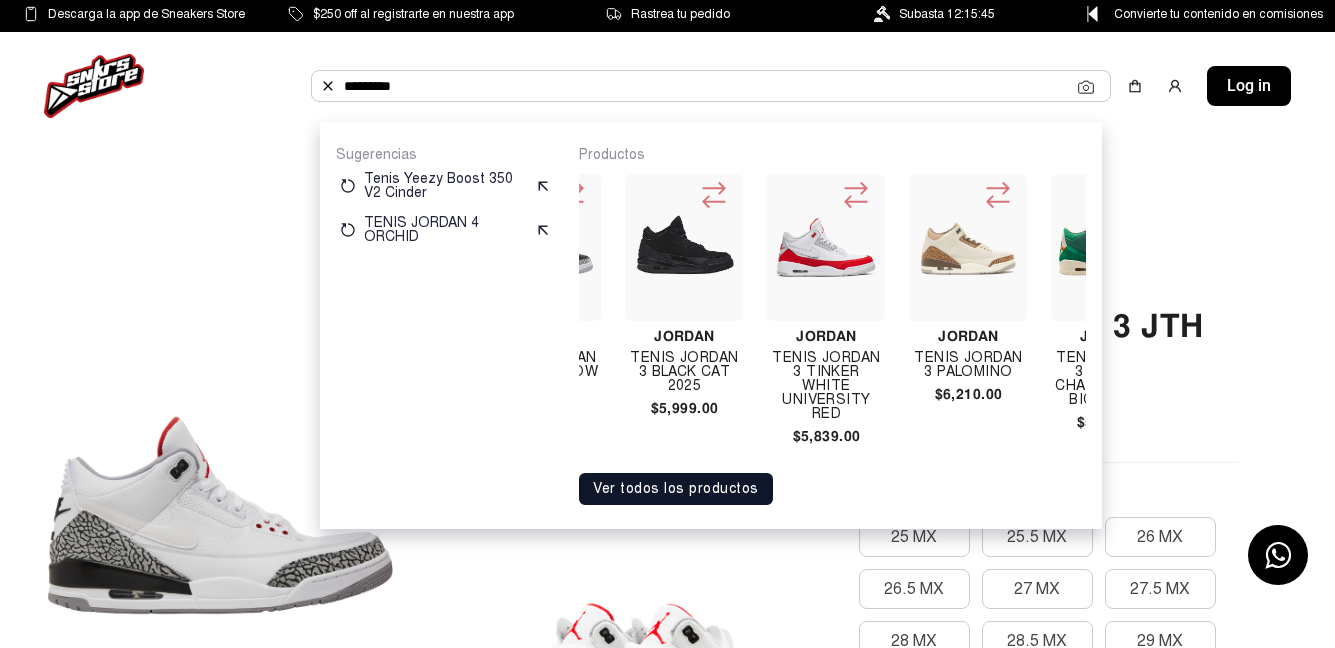 scroll, scrollTop: 0, scrollLeft: 3094, axis: horizontal 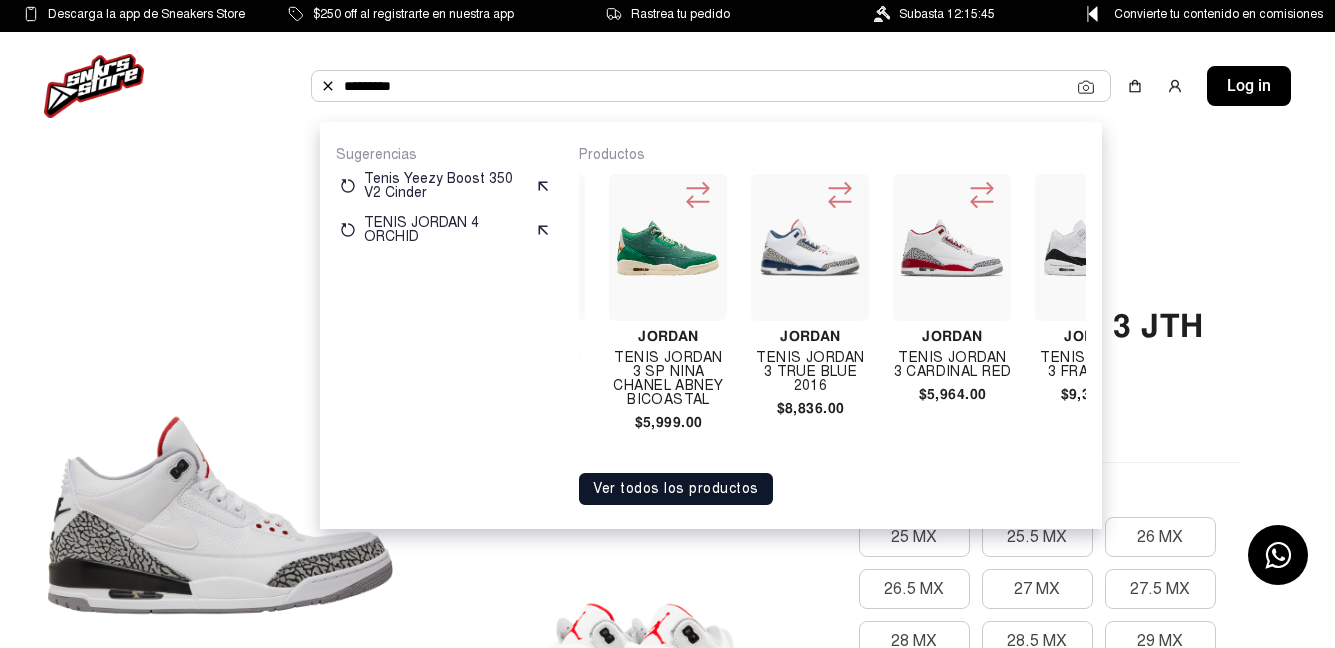 type on "********" 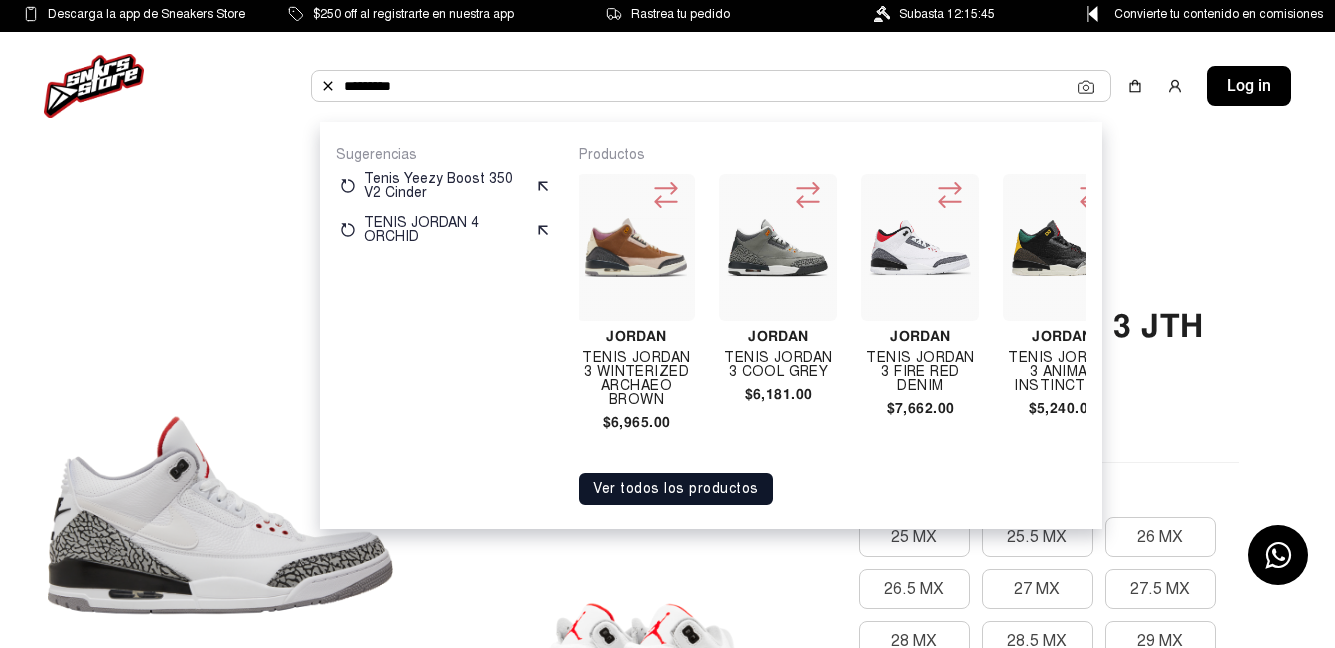 scroll, scrollTop: 0, scrollLeft: 4420, axis: horizontal 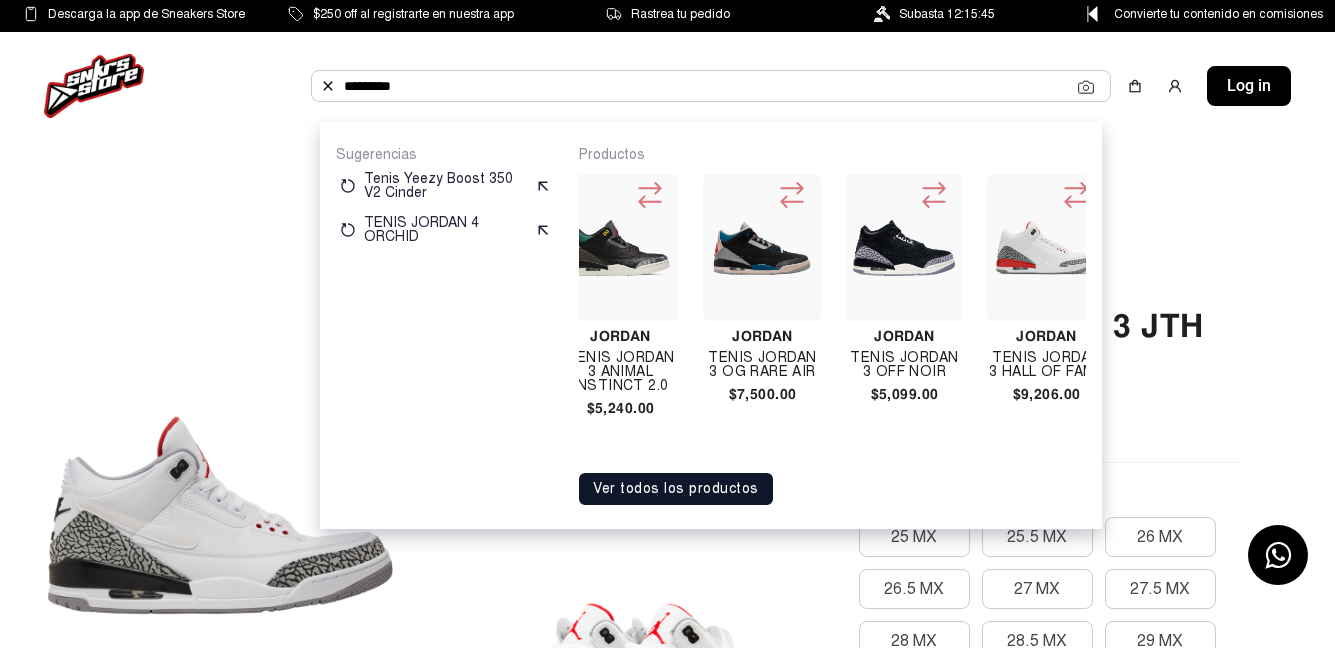 click on "Productos Jordan Tenis Jordan 3 Desert Elephant  $5,432.00  Jordan Tenis Jordan 3 Cyber Monday  $7,550.00  Jordan Tenis Jordan 3 Chlorophyll  $5,189.00  Jordan TENIS JORDAN 3 A MA MANIERE DIFFUSED BLUE   $7,000.00  Jordan Tenis Jordan 3 Laser Orange  $4,950.00  Jordan TENIS JORDAN 3 CEMENT GREY  $4,999.00  Jordan Tenis Jordan 3 Georgetown  $6,101.00  Jordan TENIS JORDAN 3 CRAFT IVORY  $4,999.00  Jordan Tenis Jordan 3 Tinker Black Cement Gold  $7,992.00  Jordan TENIS JORDAN 3 PURE WHITE 2018  $8,499.00  Jordan Tenis Jordan 3 Black Court Purple   $6,243.00  Jordan TENIS JORDAN 3 LUCKY SHORTS  $6,000.00  Jordan Tenis Jordan 3 Varsity Royal Cement    $6,370.00  Jordan Tenis Jordan 3 True Blue 2011  $9,404.00  Jordan TENIS JORDAN 3 VALENTINES DAY  $5,500.00  Jordan Tenis Jordan 3 Mocha  $7,440.00  Jordan Tenis Jordan 3 Sp J Balvin Medellin Sunset  $8,100.00  Jordan Tenis Jordan 3 Black Cement Gold  $6,017.00  Jordan TENIS JORDAN 3 GREEN GLOW  $4,499.00  Jordan TENIS JORDAN 3 BLACK CAT 2025  $5,999.00  Jordan" 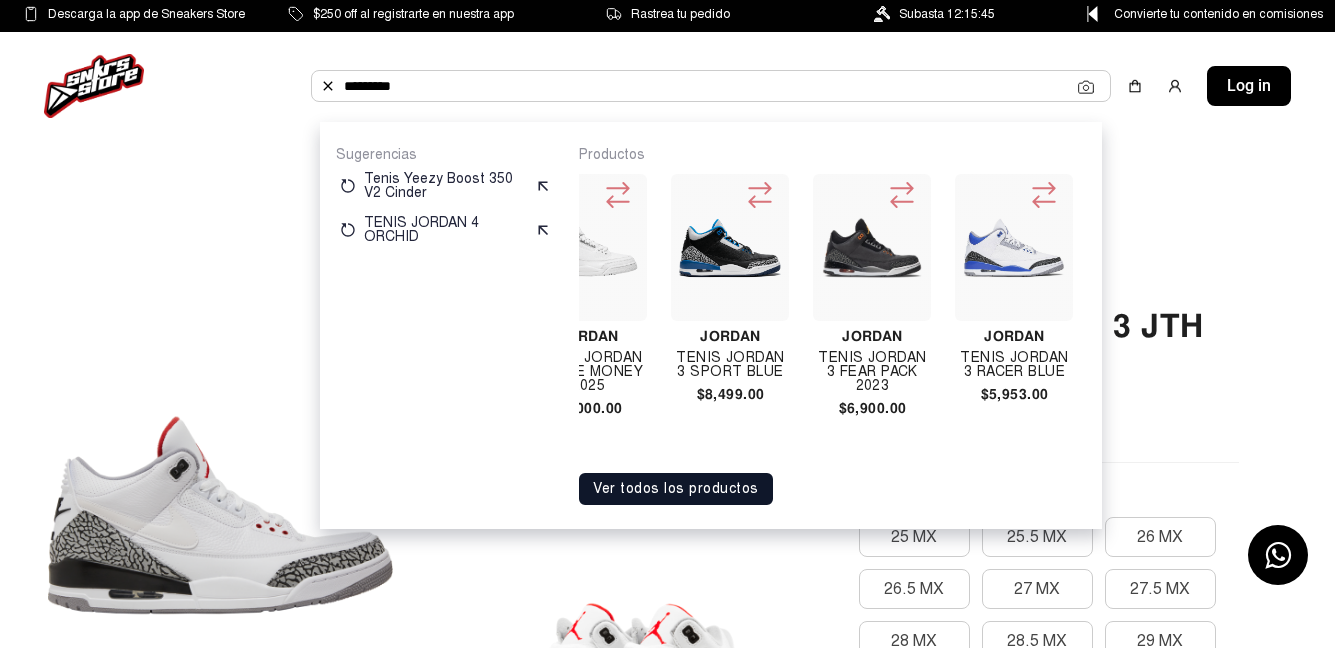 scroll, scrollTop: 0, scrollLeft: 5461, axis: horizontal 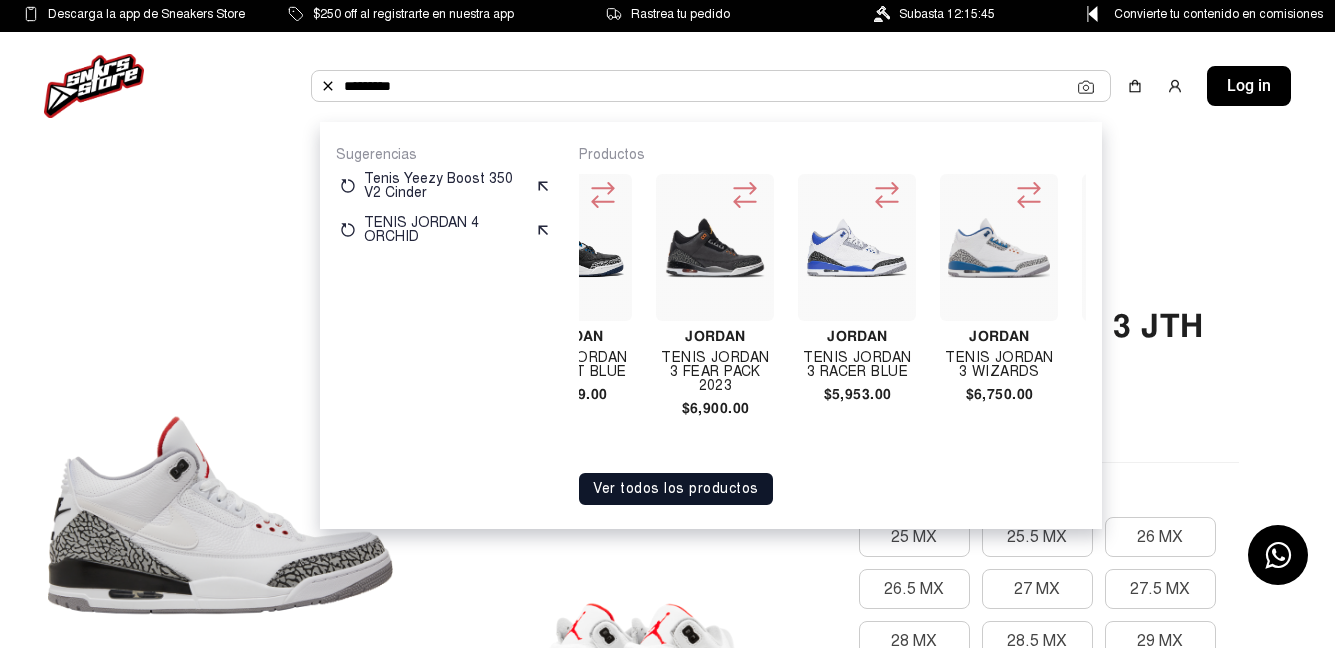click on "Jordan Tenis Jordan 3 Desert Elephant  $5,432.00  Jordan Tenis Jordan 3 Cyber Monday  $7,550.00  Jordan Tenis Jordan 3 Chlorophyll  $5,189.00  Jordan TENIS JORDAN 3 A MA MANIERE DIFFUSED BLUE   $7,000.00  Jordan Tenis Jordan 3 Laser Orange  $4,950.00  Jordan TENIS JORDAN 3 CEMENT GREY  $4,999.00  Jordan Tenis Jordan 3 Georgetown  $6,101.00  Jordan TENIS JORDAN 3 CRAFT IVORY  $4,999.00  Jordan Tenis Jordan 3 Tinker Black Cement Gold  $7,992.00  Jordan TENIS JORDAN 3 PURE WHITE 2018  $8,499.00  Jordan Tenis Jordan 3 Black Court Purple   $6,243.00  Jordan TENIS JORDAN 3 LUCKY SHORTS  $6,000.00  Jordan Tenis Jordan 3 Varsity Royal Cement    $6,370.00  Jordan Tenis Jordan 3 True Blue 2011  $9,404.00  Jordan TENIS JORDAN 3 VALENTINES DAY  $5,500.00  Jordan Tenis Jordan 3 Mocha  $7,440.00  Jordan Tenis Jordan 3 Sp J Balvin Medellin Sunset  $8,100.00  Jordan Tenis Jordan 3 Black Cement Gold  $6,017.00  Jordan TENIS JORDAN 3 GREEN GLOW  $4,499.00  Jordan TENIS JORDAN 3 BLACK CAT 2025  $5,999.00  Jordan  $5,839.00" 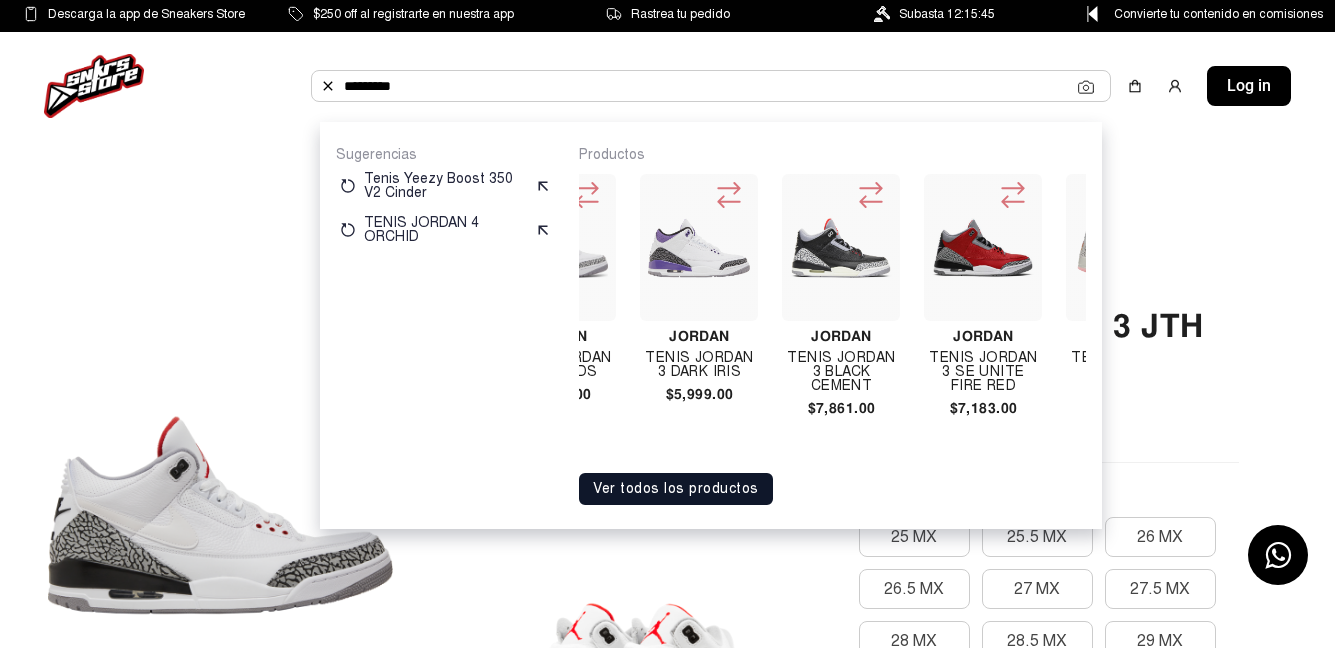 click on "Jordan Tenis Jordan 3 Desert Elephant  $5,432.00  Jordan Tenis Jordan 3 Cyber Monday  $7,550.00  Jordan Tenis Jordan 3 Chlorophyll  $5,189.00  Jordan TENIS JORDAN 3 A MA MANIERE DIFFUSED BLUE   $7,000.00  Jordan Tenis Jordan 3 Laser Orange  $4,950.00  Jordan TENIS JORDAN 3 CEMENT GREY  $4,999.00  Jordan Tenis Jordan 3 Georgetown  $6,101.00  Jordan TENIS JORDAN 3 CRAFT IVORY  $4,999.00  Jordan Tenis Jordan 3 Tinker Black Cement Gold  $7,992.00  Jordan TENIS JORDAN 3 PURE WHITE 2018  $8,499.00  Jordan Tenis Jordan 3 Black Court Purple   $6,243.00  Jordan TENIS JORDAN 3 LUCKY SHORTS  $6,000.00  Jordan Tenis Jordan 3 Varsity Royal Cement    $6,370.00  Jordan Tenis Jordan 3 True Blue 2011  $9,404.00  Jordan TENIS JORDAN 3 VALENTINES DAY  $5,500.00  Jordan Tenis Jordan 3 Mocha  $7,440.00  Jordan Tenis Jordan 3 Sp J Balvin Medellin Sunset  $8,100.00  Jordan Tenis Jordan 3 Black Cement Gold  $6,017.00  Jordan TENIS JORDAN 3 GREEN GLOW  $4,499.00  Jordan TENIS JORDAN 3 BLACK CAT 2025  $5,999.00  Jordan  $5,839.00" 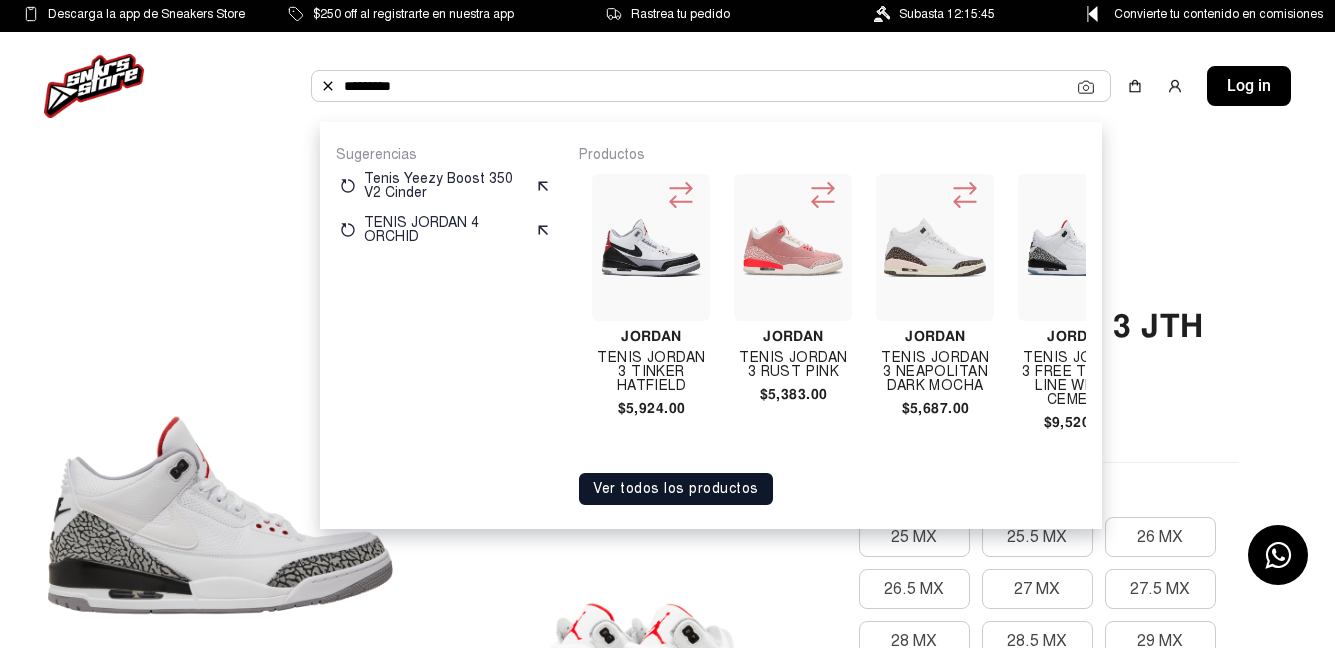 scroll, scrollTop: 0, scrollLeft: 6787, axis: horizontal 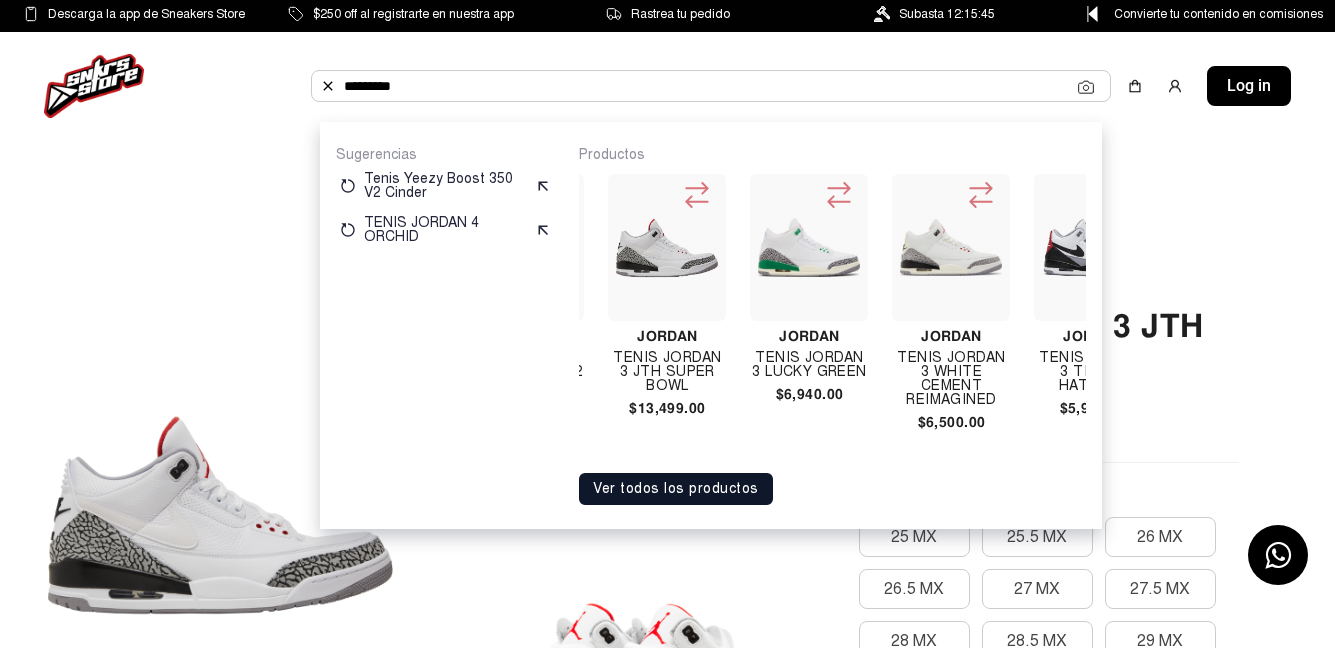 click 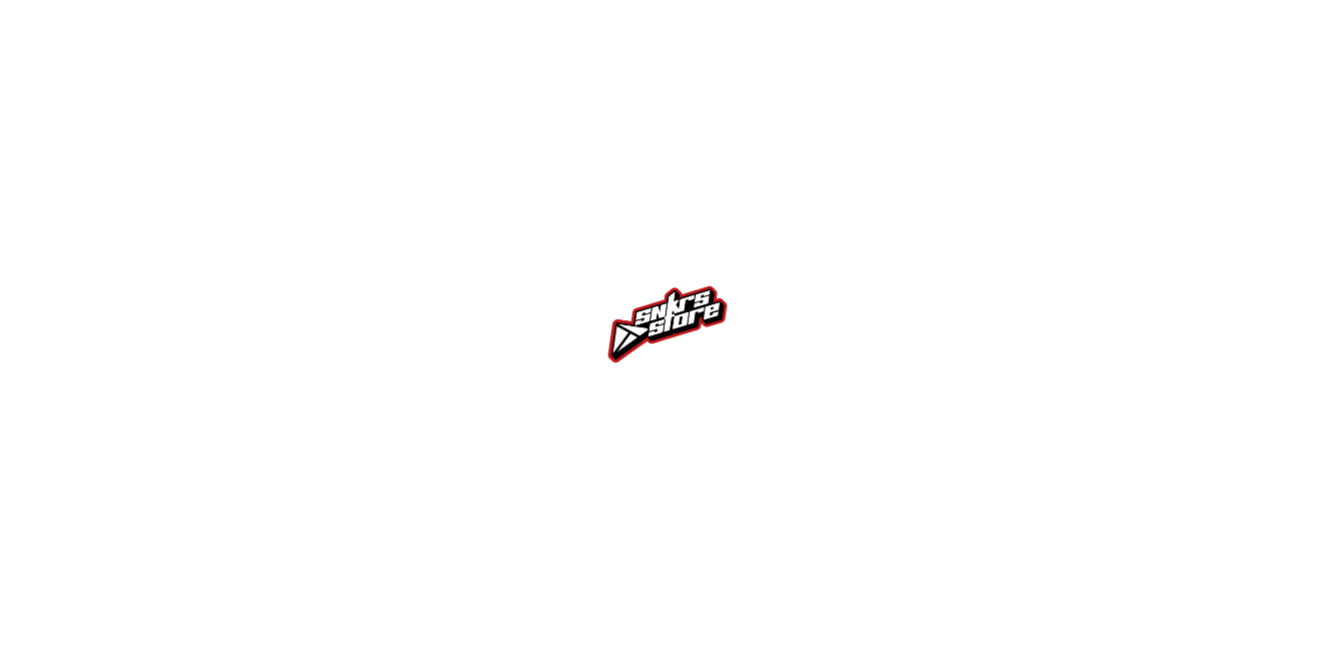 scroll, scrollTop: 0, scrollLeft: 0, axis: both 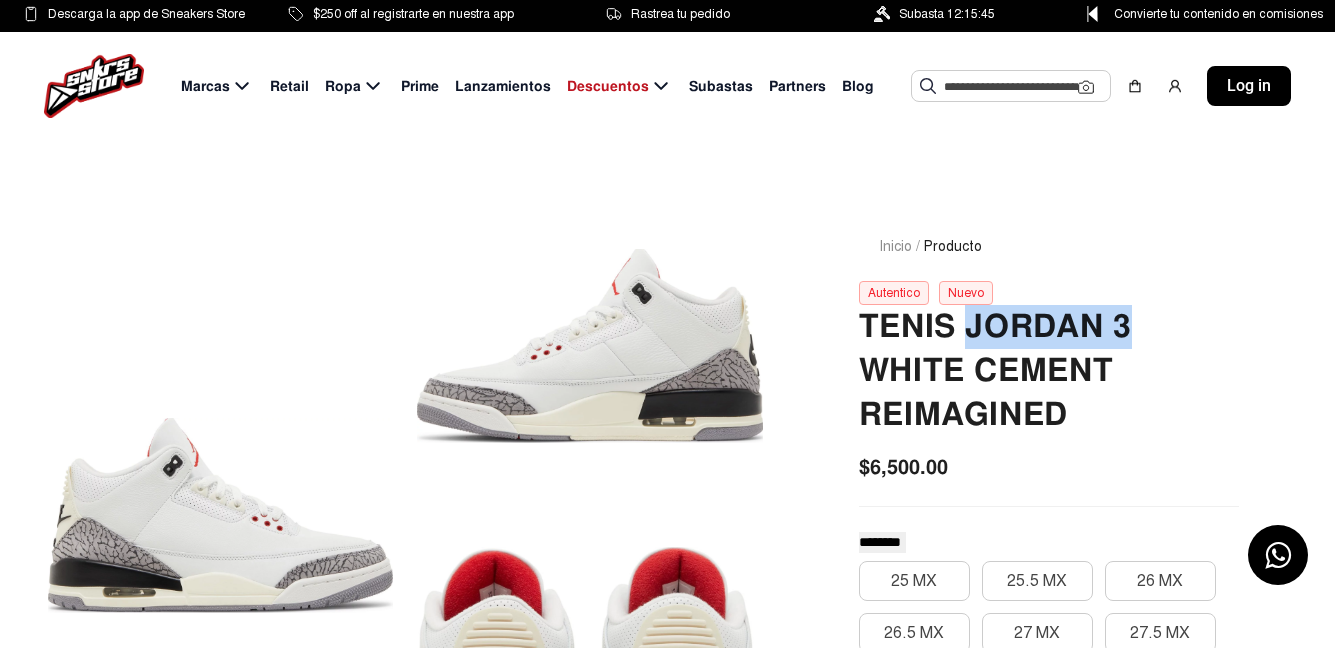 drag, startPoint x: 964, startPoint y: 334, endPoint x: 1132, endPoint y: 304, distance: 170.65755 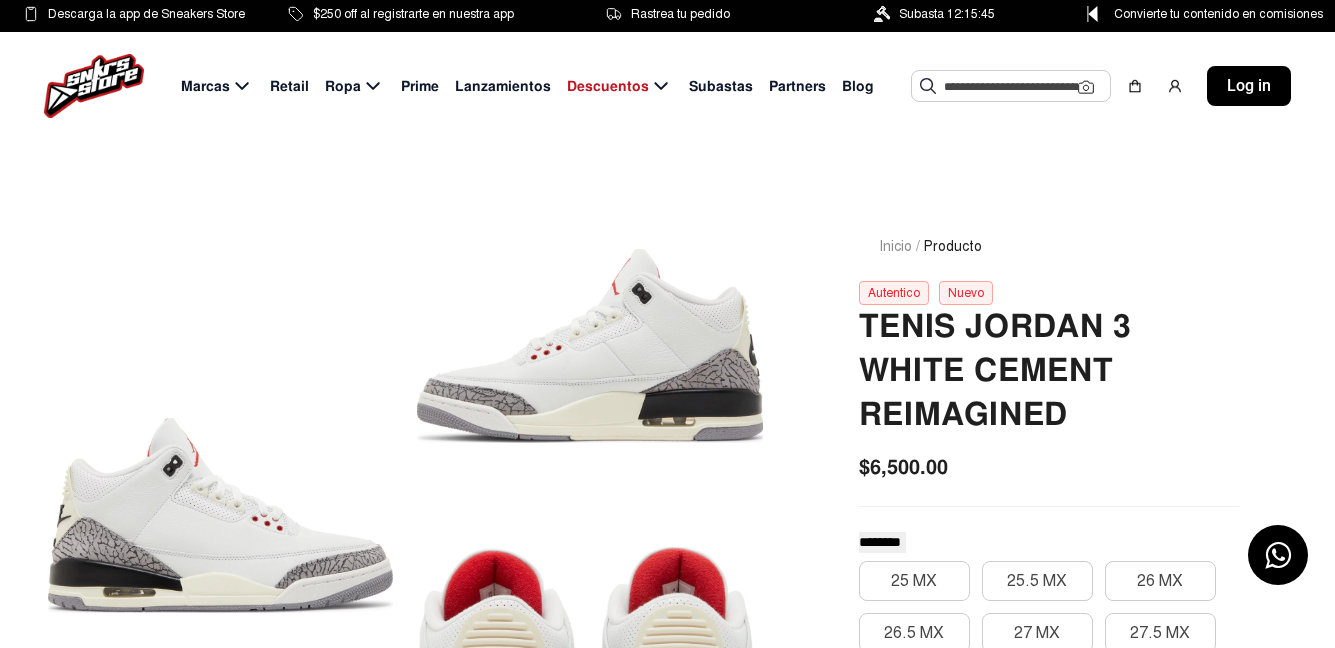 click 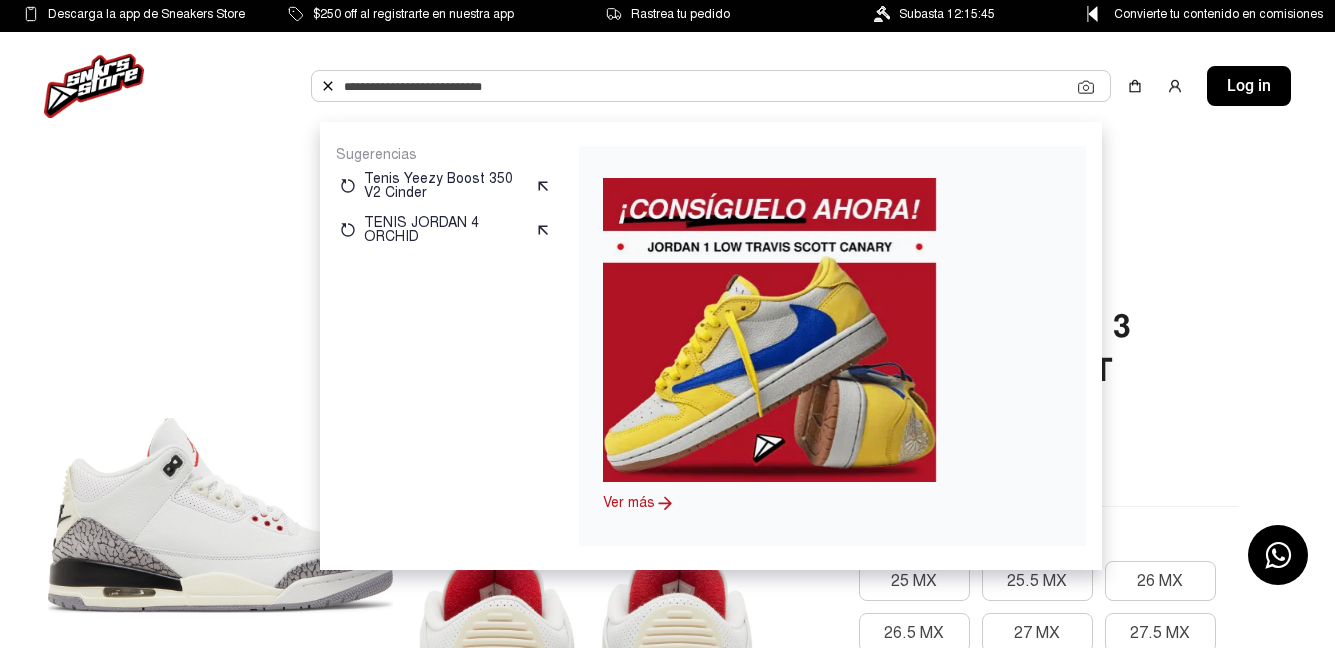 paste on "********" 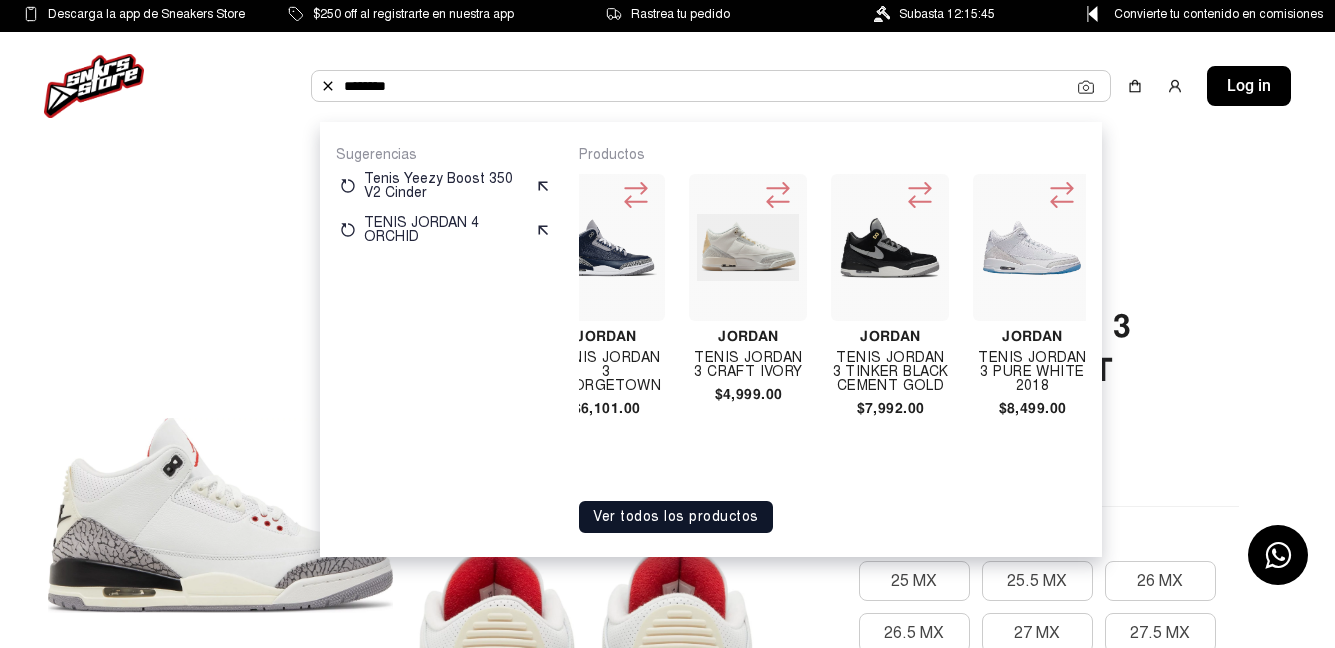 scroll, scrollTop: 0, scrollLeft: 1326, axis: horizontal 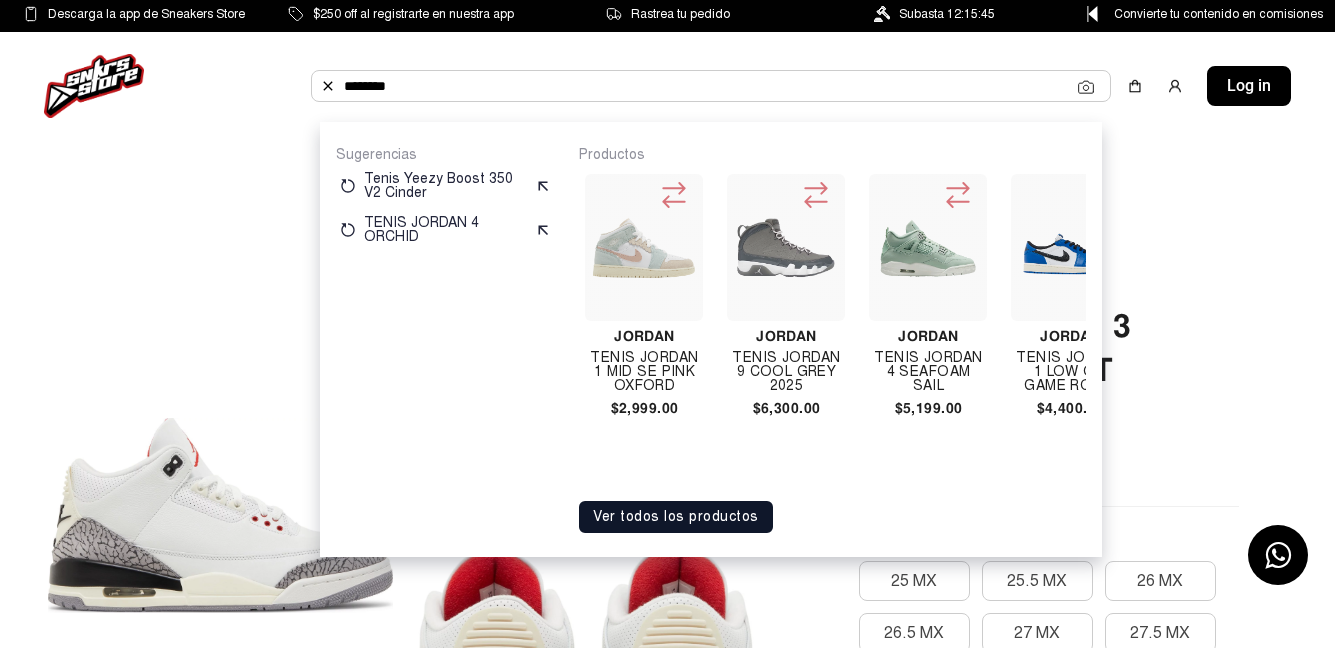 click on "********" 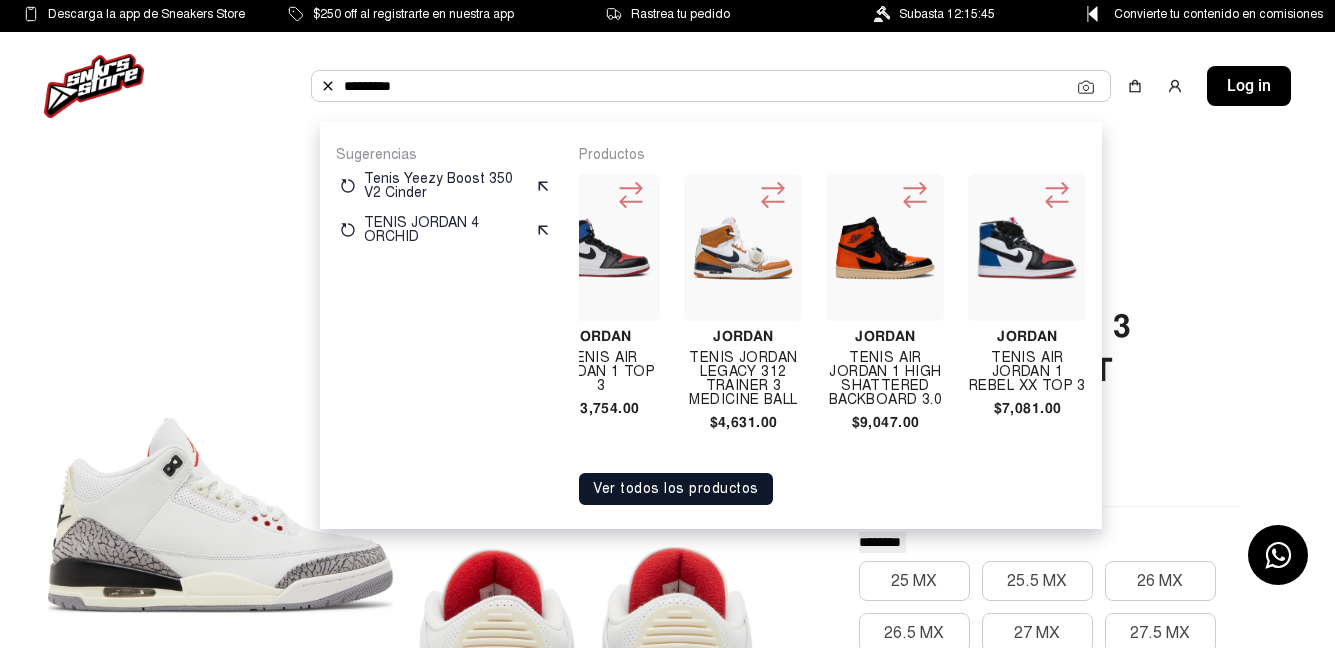 scroll, scrollTop: 0, scrollLeft: 8699, axis: horizontal 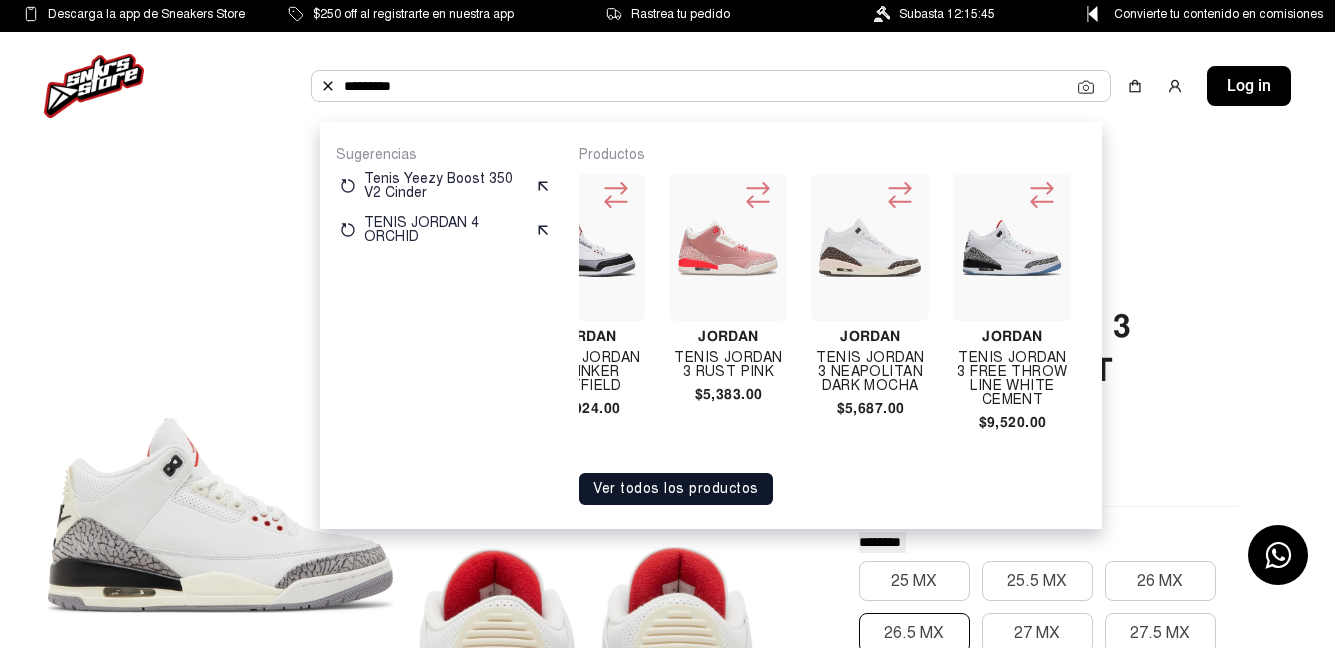 type on "********" 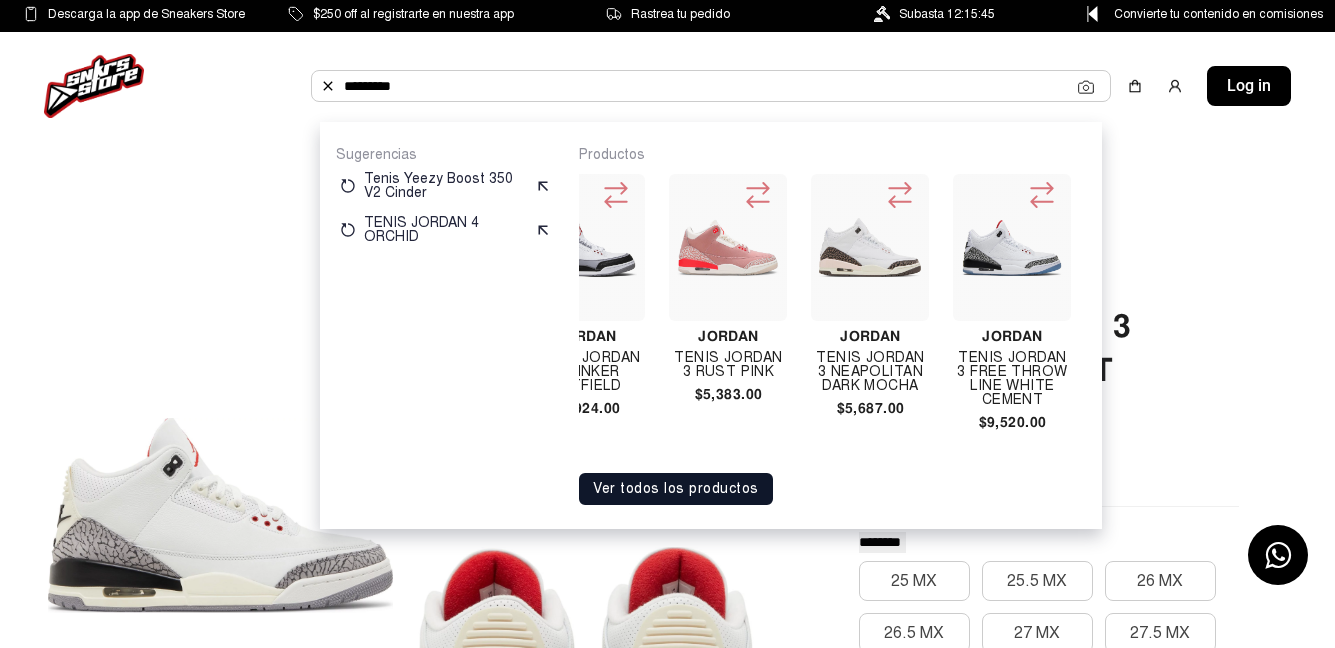 click 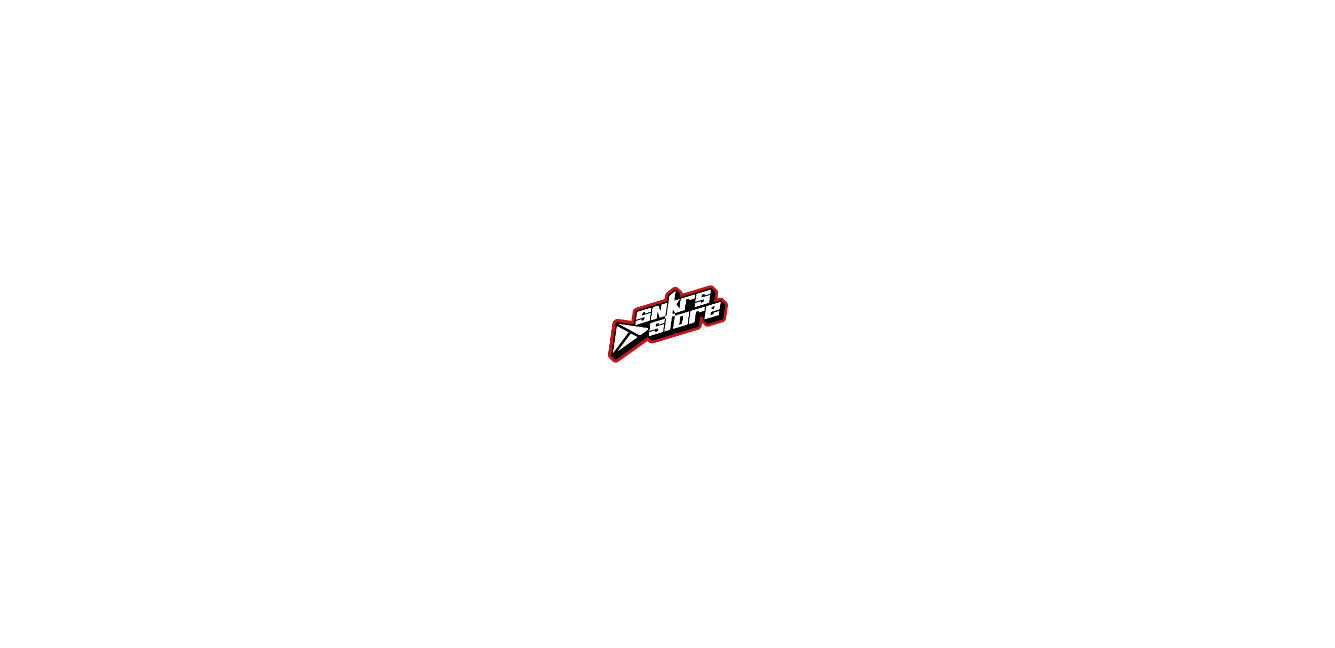 scroll, scrollTop: 0, scrollLeft: 0, axis: both 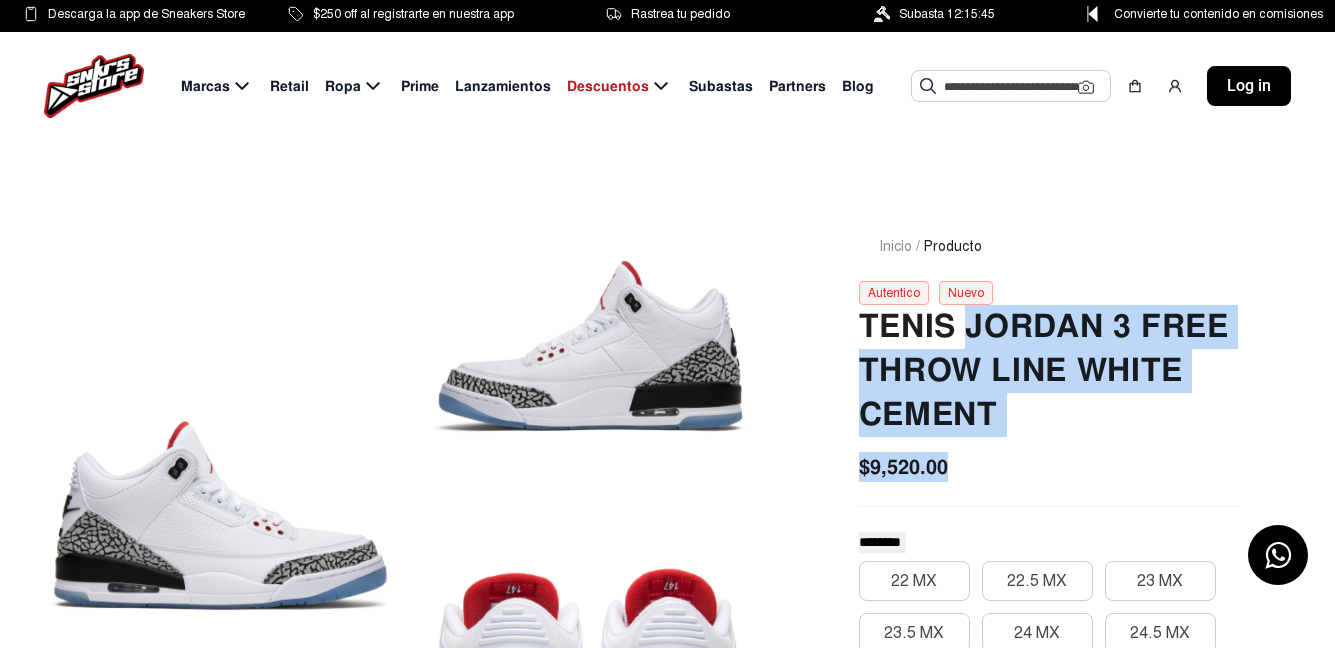 drag, startPoint x: 965, startPoint y: 315, endPoint x: 983, endPoint y: 469, distance: 155.04839 